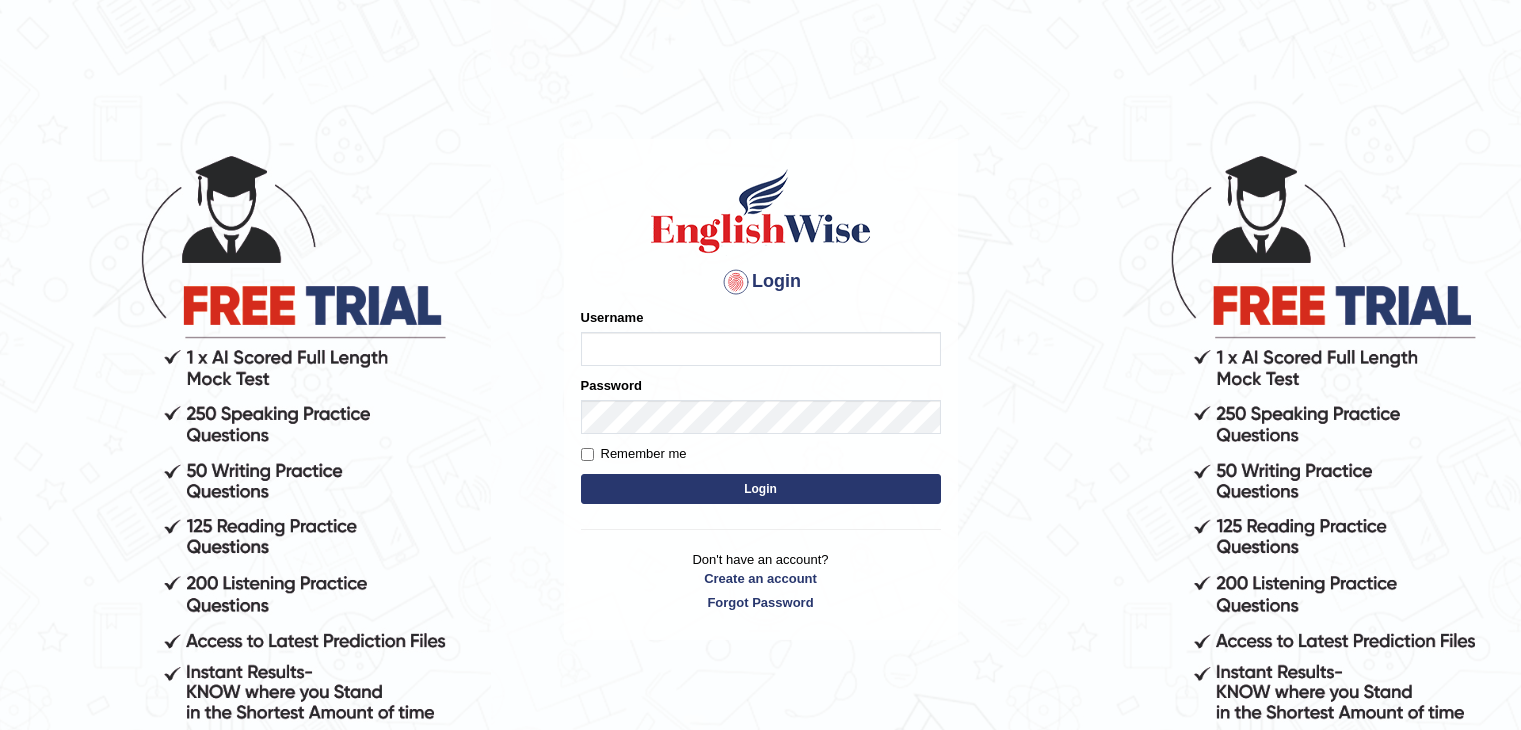 scroll, scrollTop: 0, scrollLeft: 0, axis: both 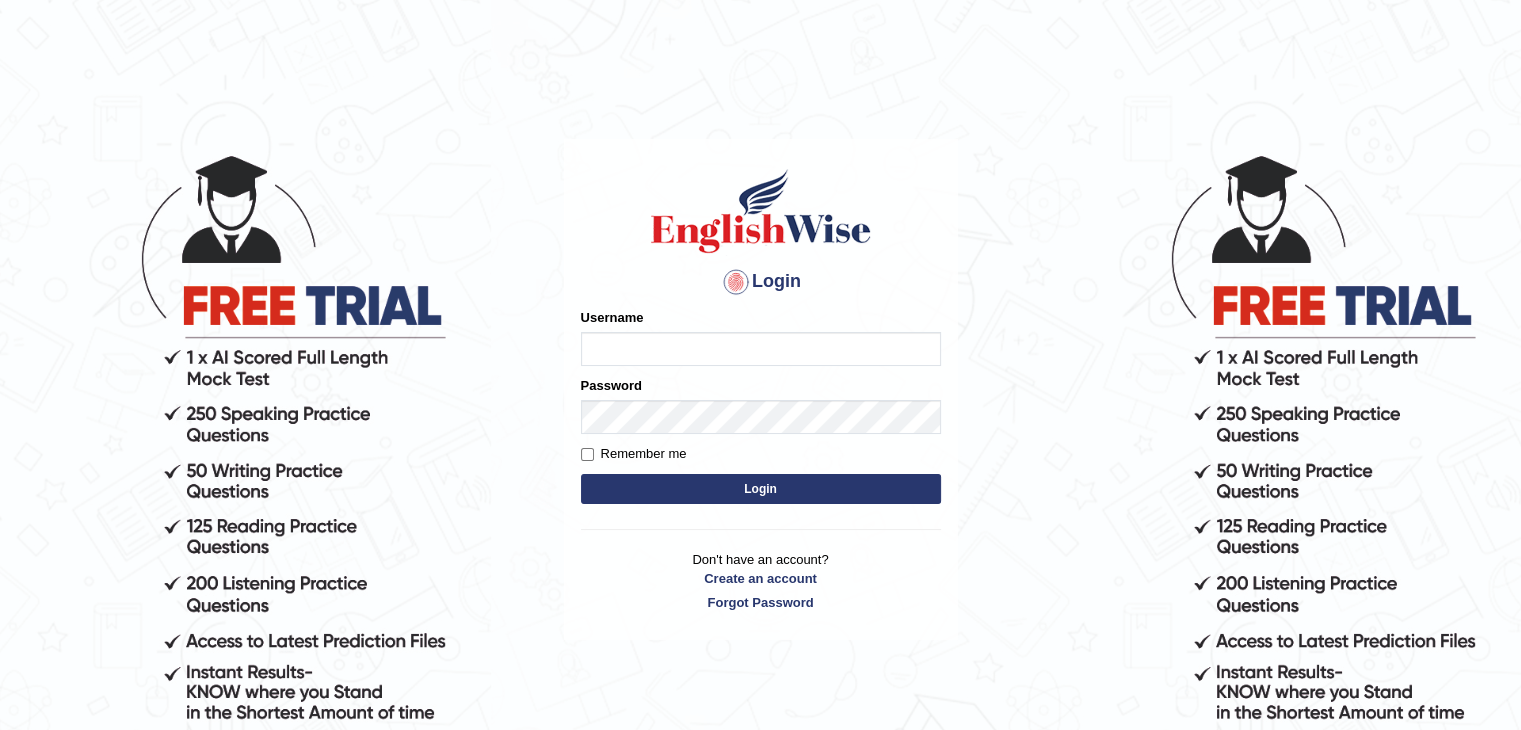 click on "Username" at bounding box center (761, 349) 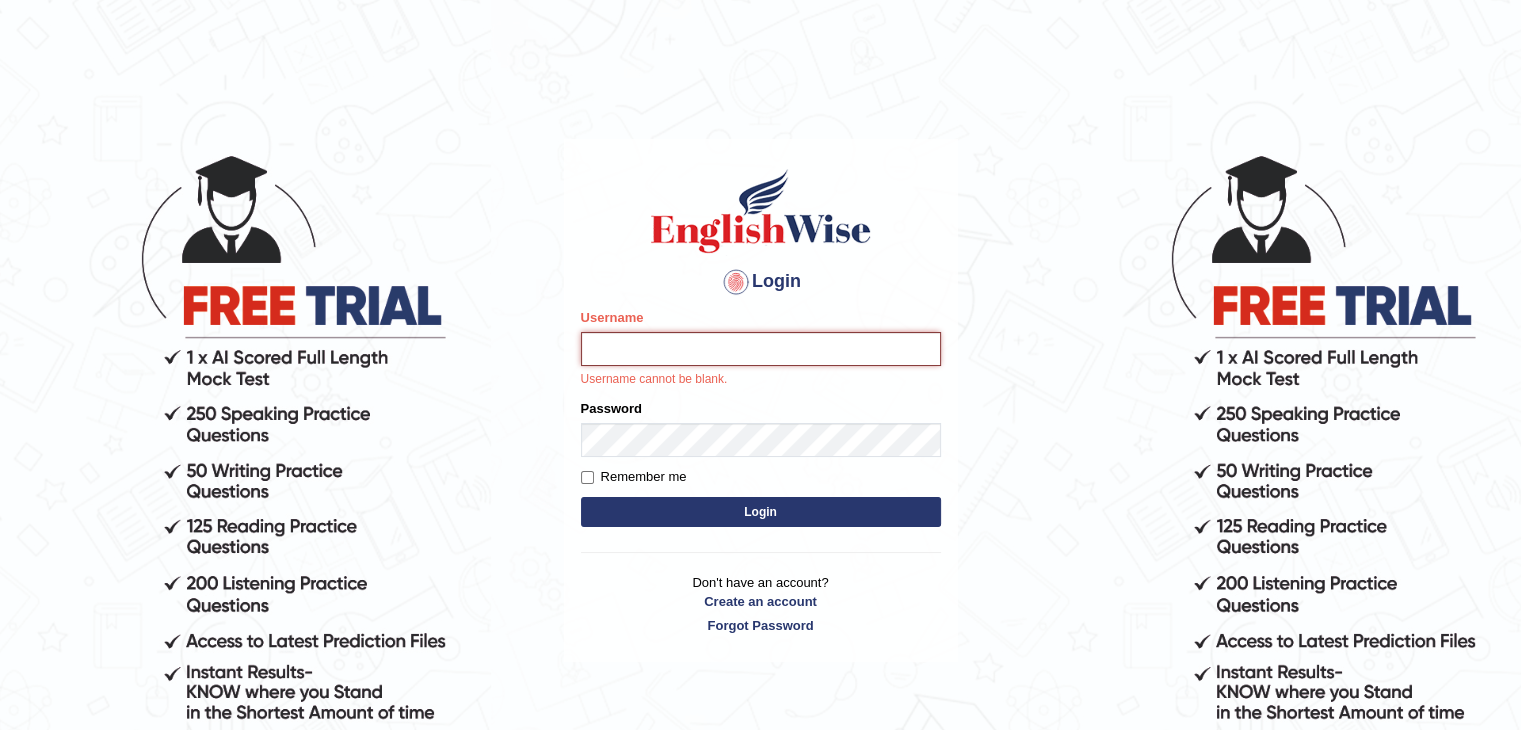 type on "Rishnishineli" 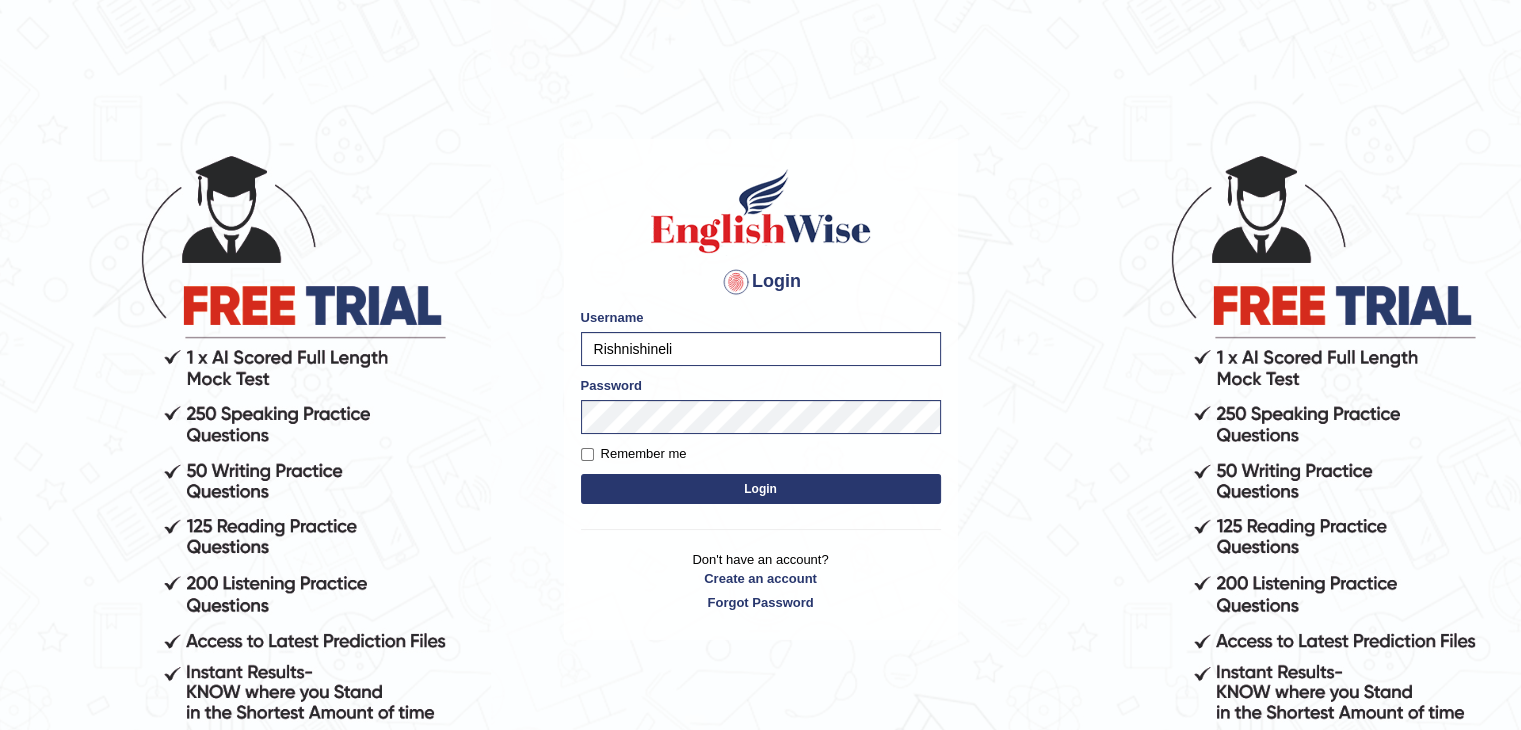 click on "Login" at bounding box center (761, 489) 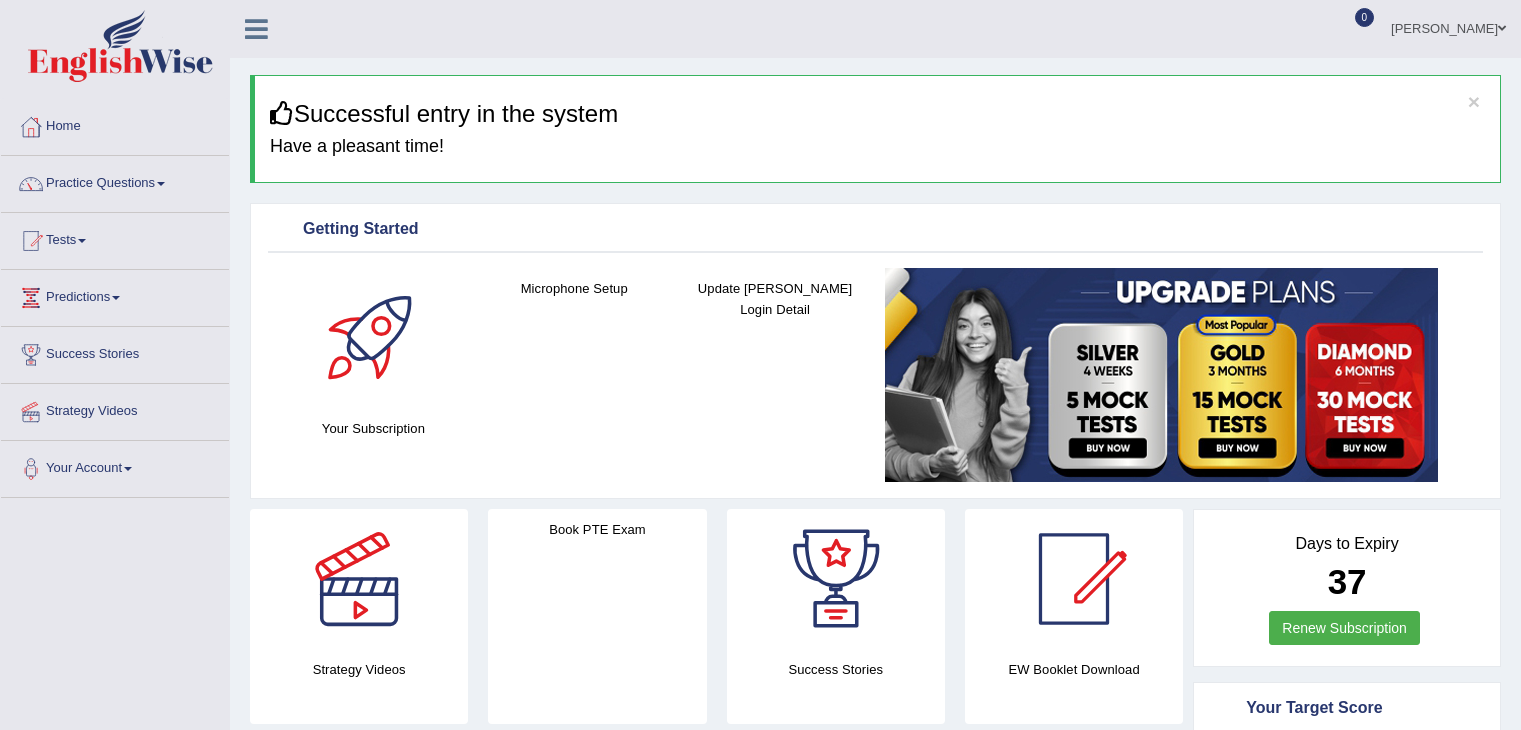 scroll, scrollTop: 0, scrollLeft: 0, axis: both 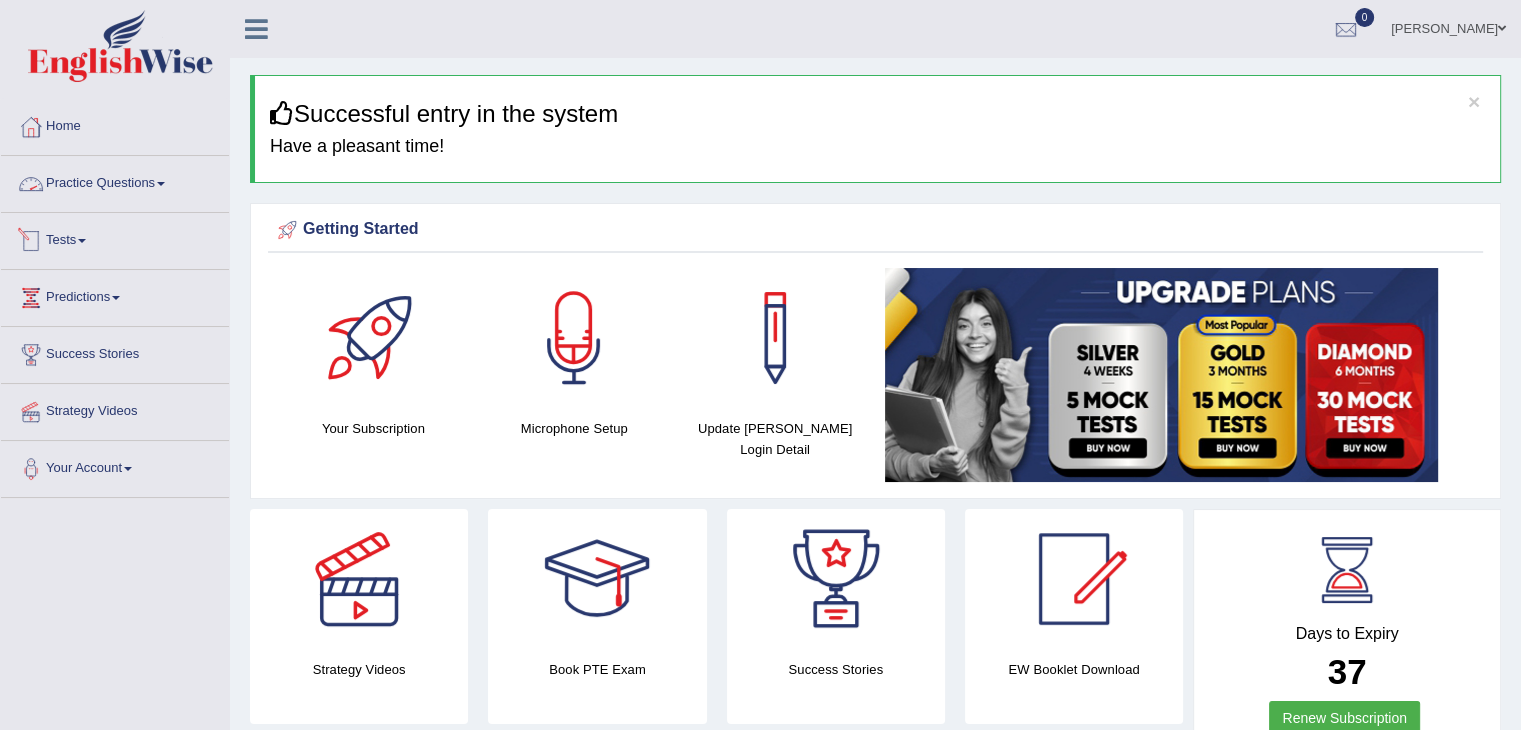 click on "Tests" at bounding box center [115, 238] 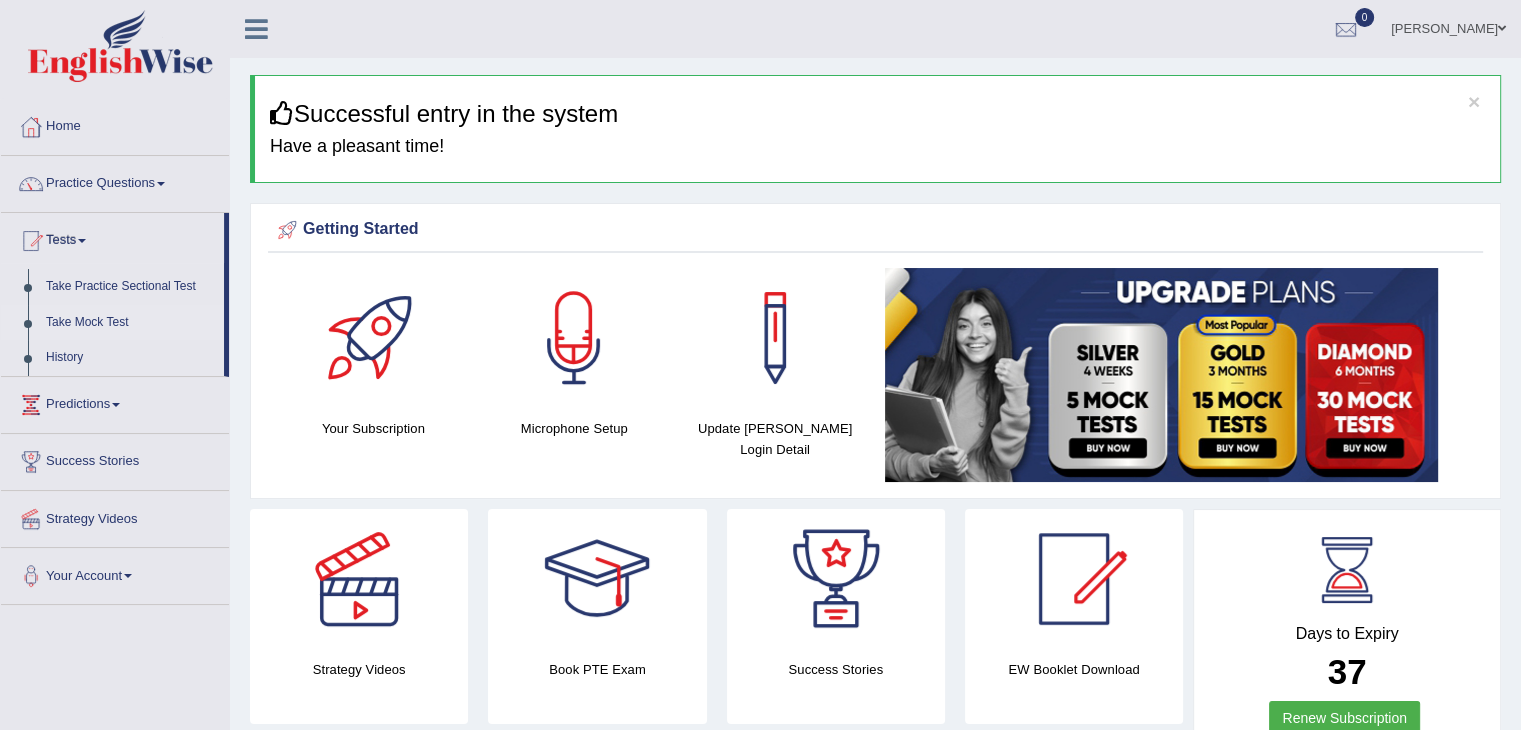 click on "Take Mock Test" at bounding box center [130, 323] 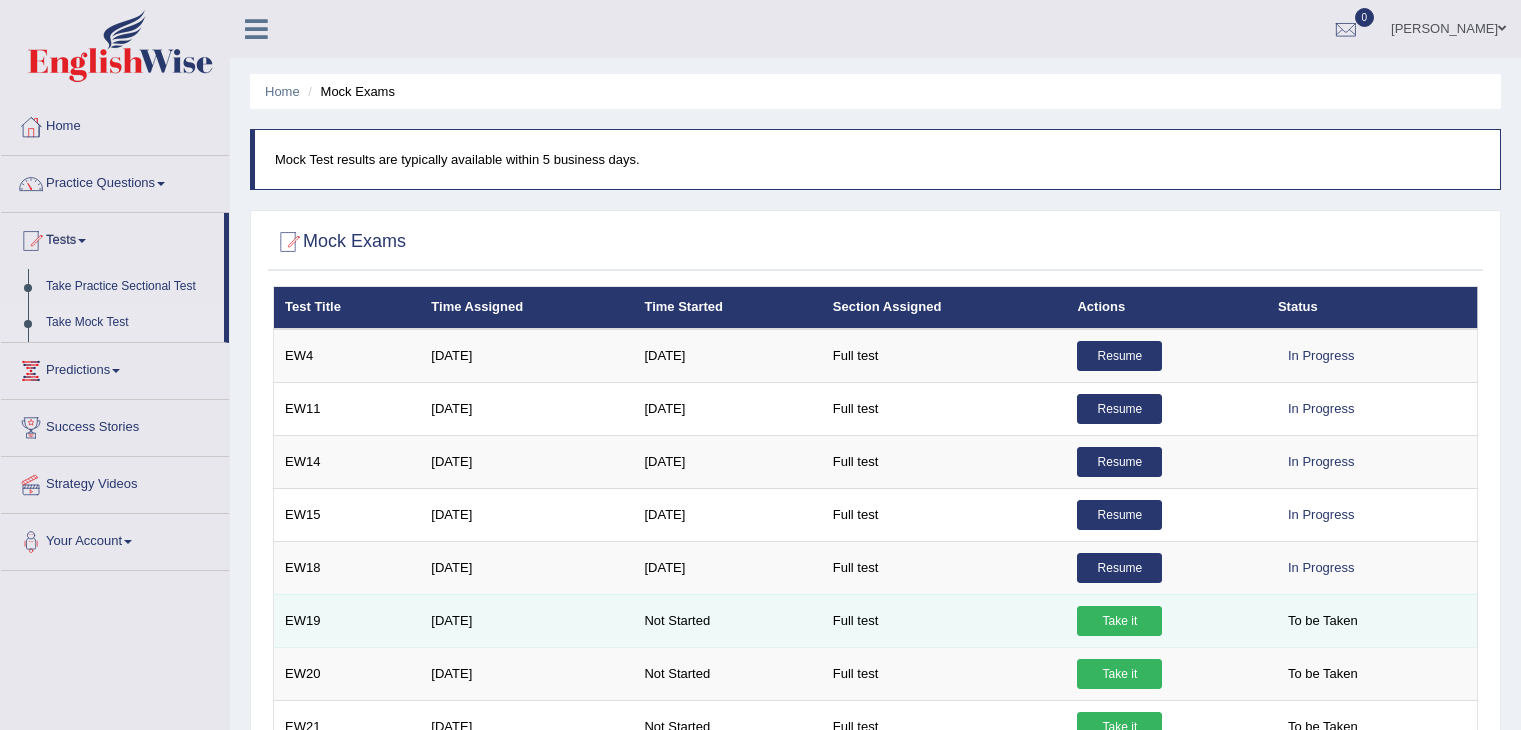 scroll, scrollTop: 0, scrollLeft: 0, axis: both 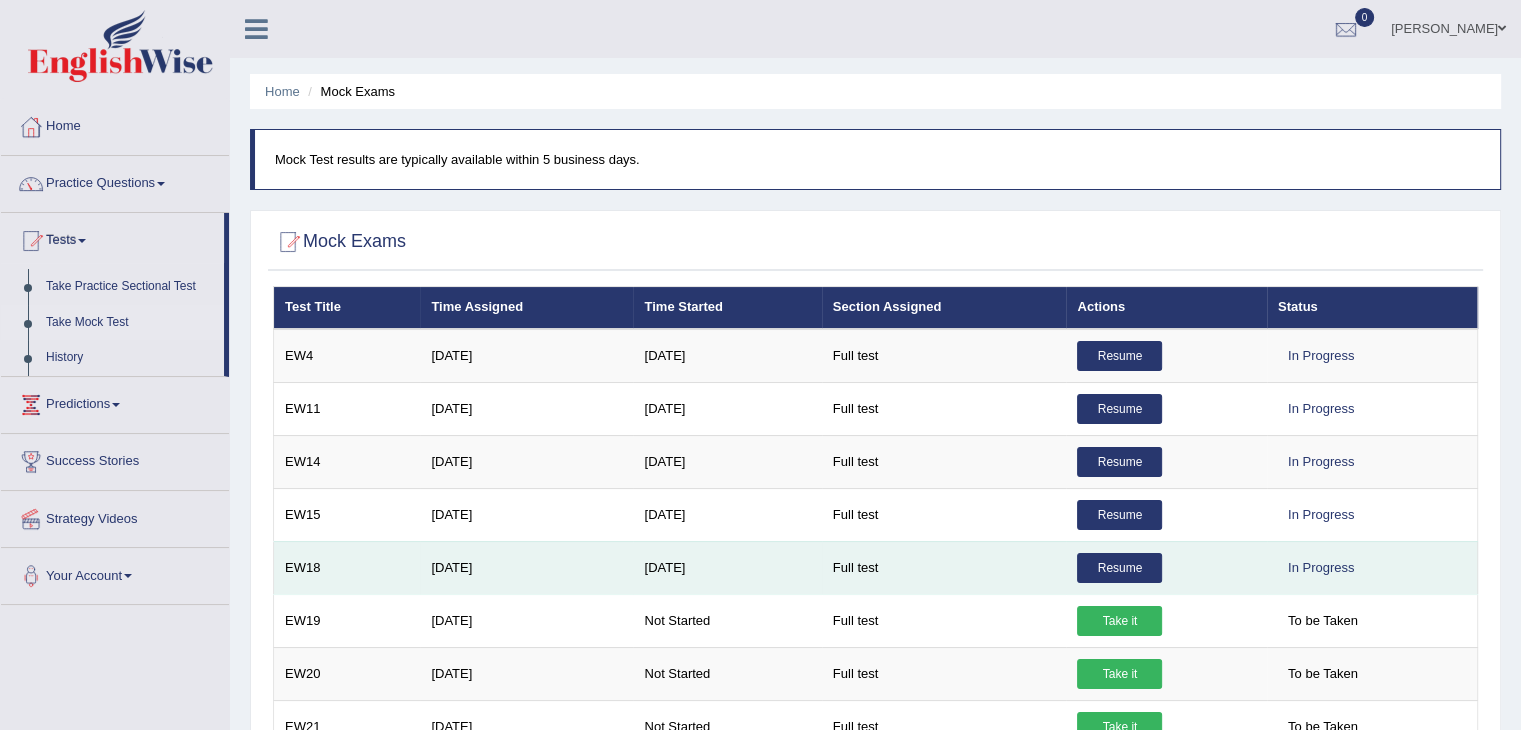 click on "Resume" at bounding box center (1119, 568) 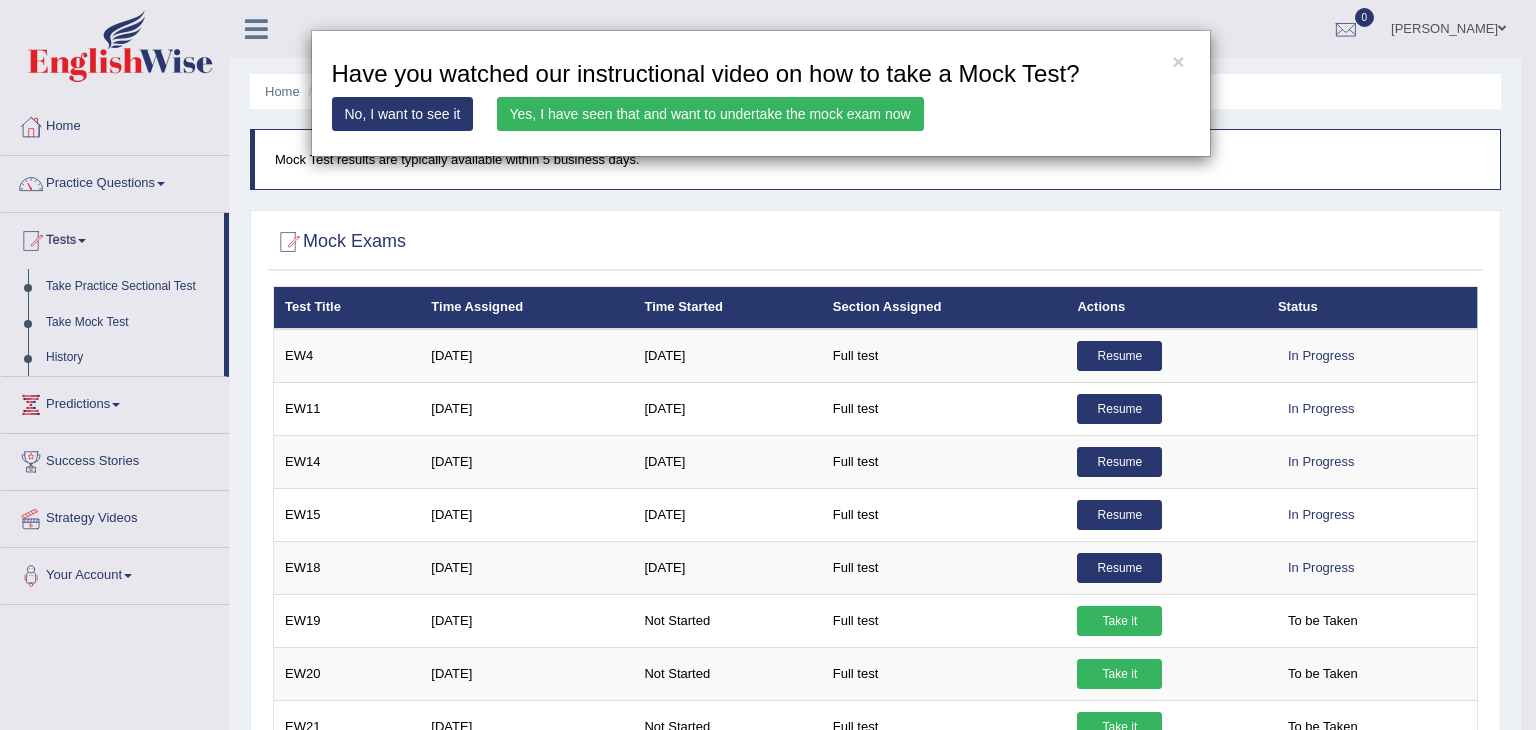click on "Yes, I have seen that and want to undertake the mock exam now" at bounding box center (710, 114) 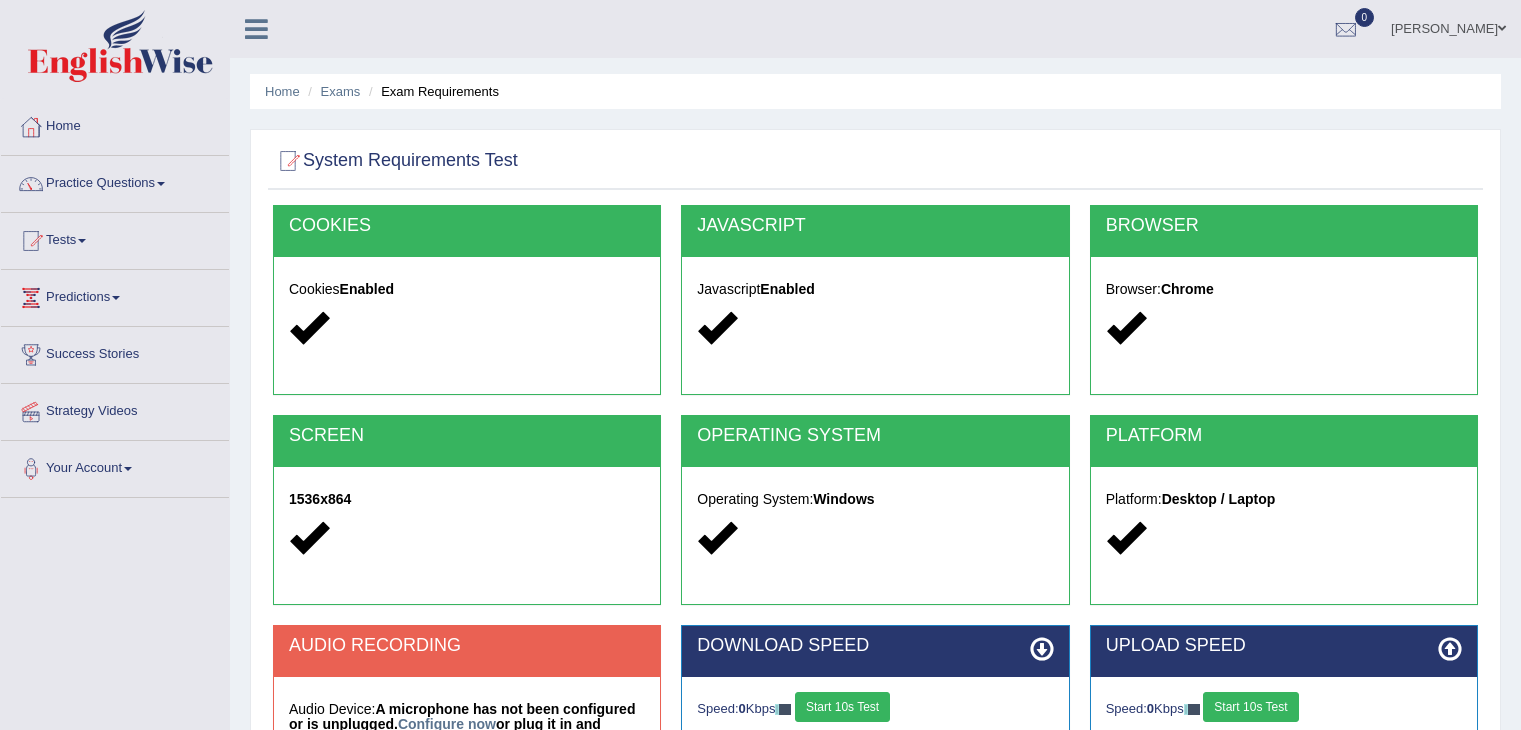scroll, scrollTop: 0, scrollLeft: 0, axis: both 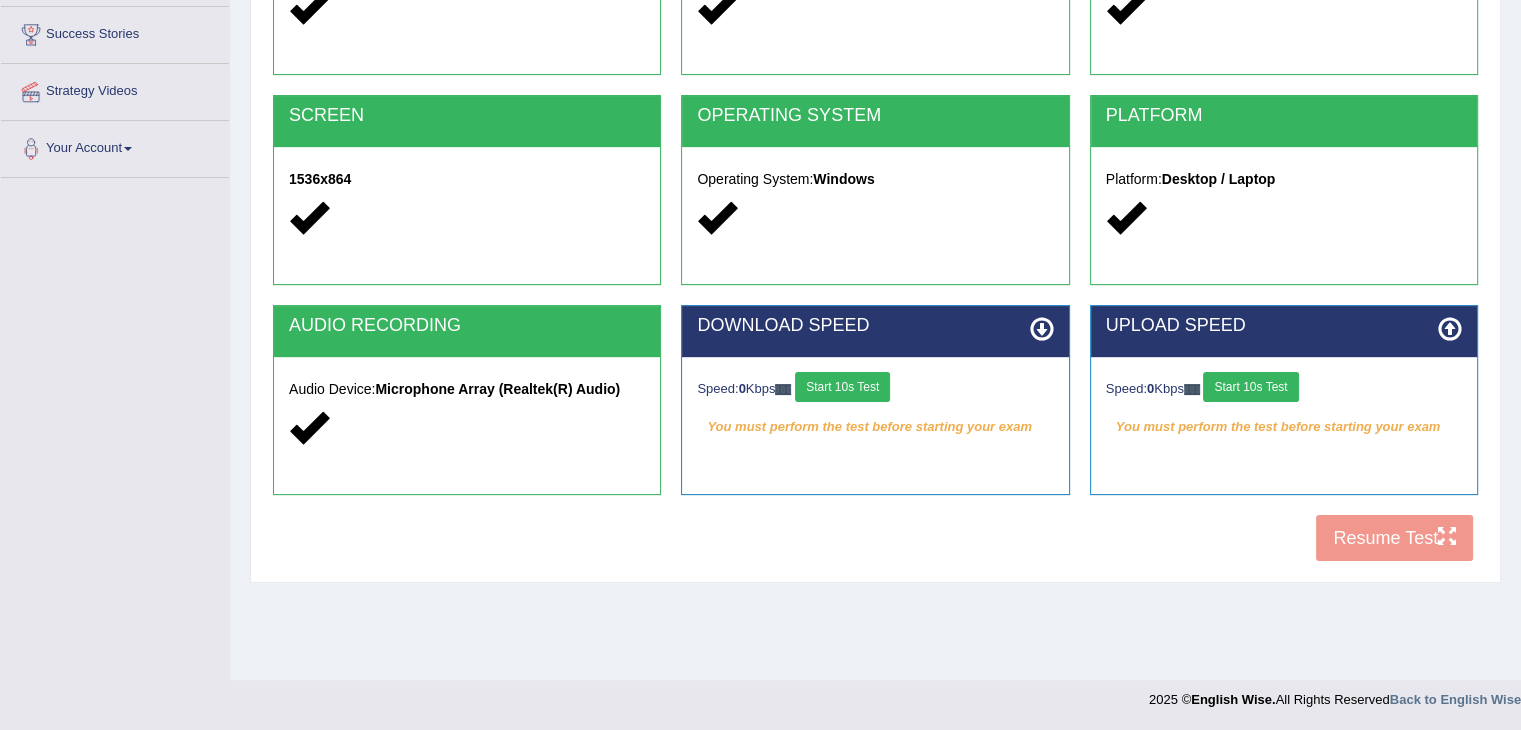 click on "Start 10s Test" at bounding box center [842, 387] 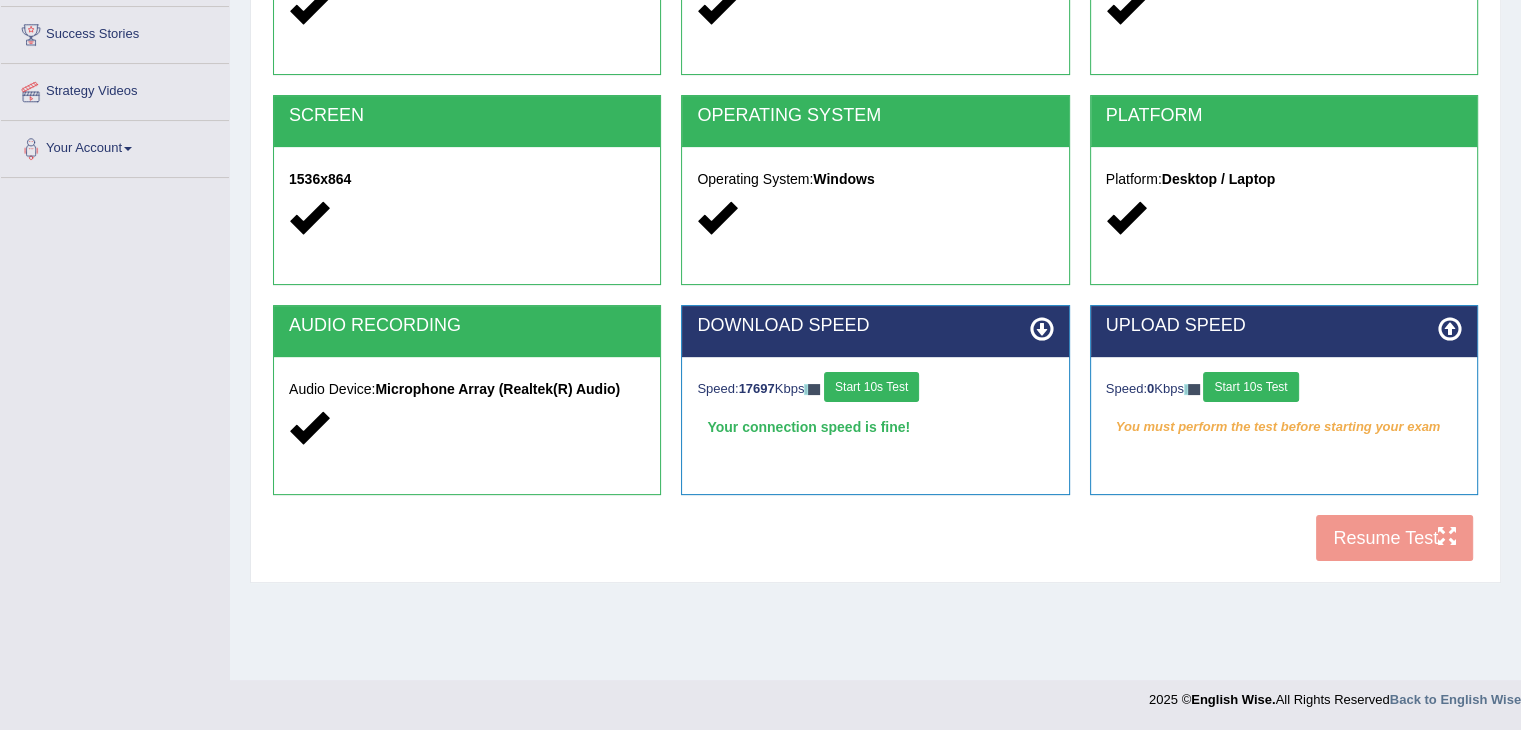 click on "Start 10s Test" at bounding box center (1250, 387) 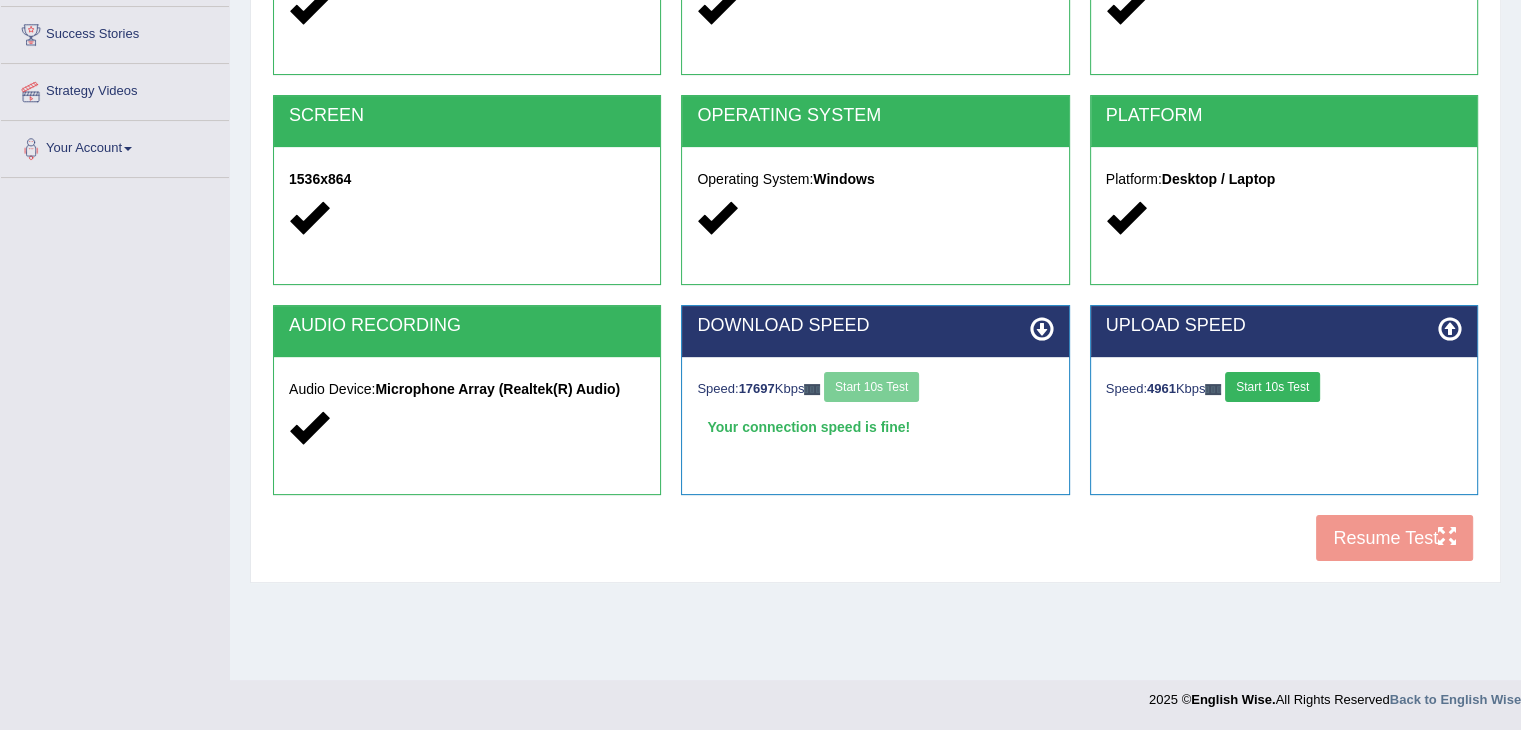click on "Start 10s Test" at bounding box center (1272, 387) 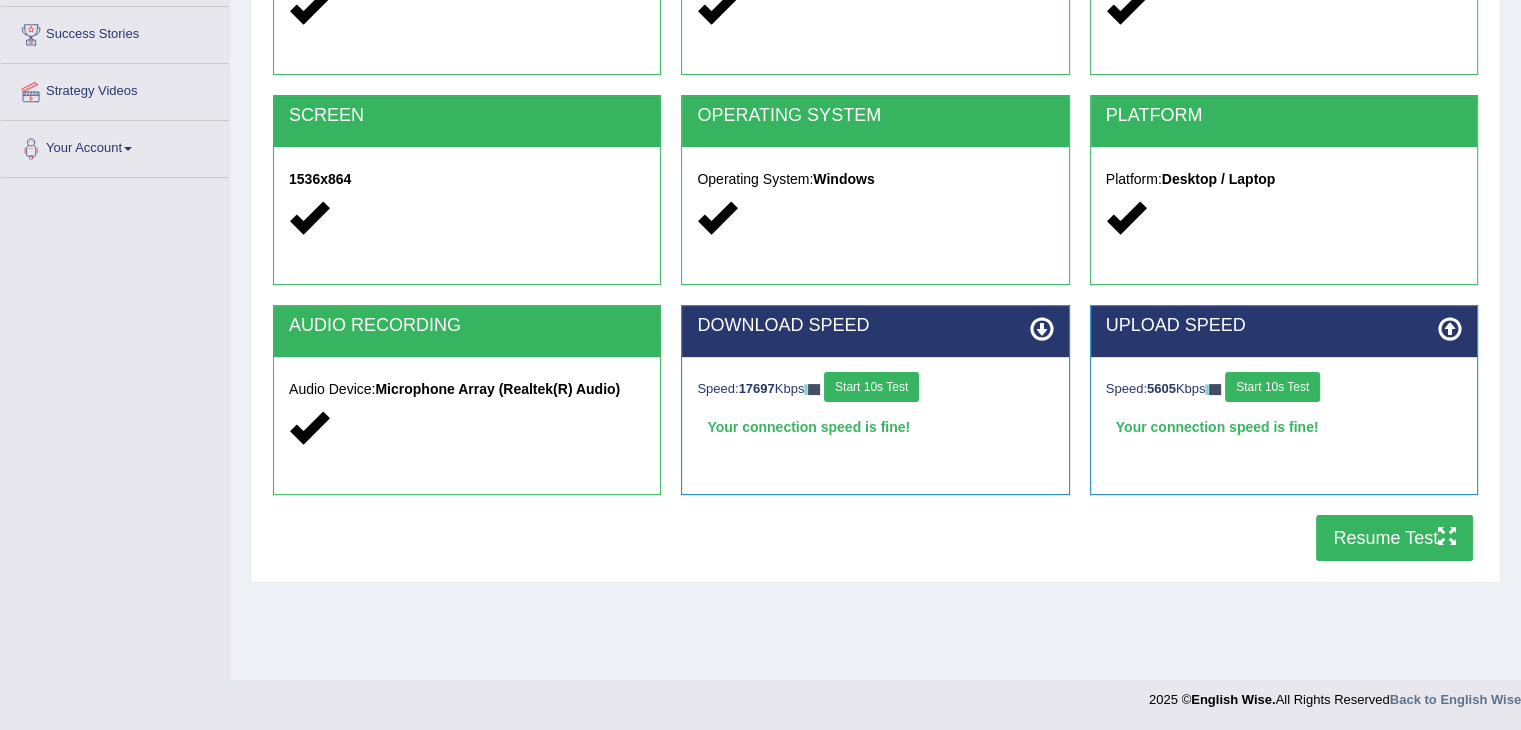 click on "Resume Test" at bounding box center (1394, 538) 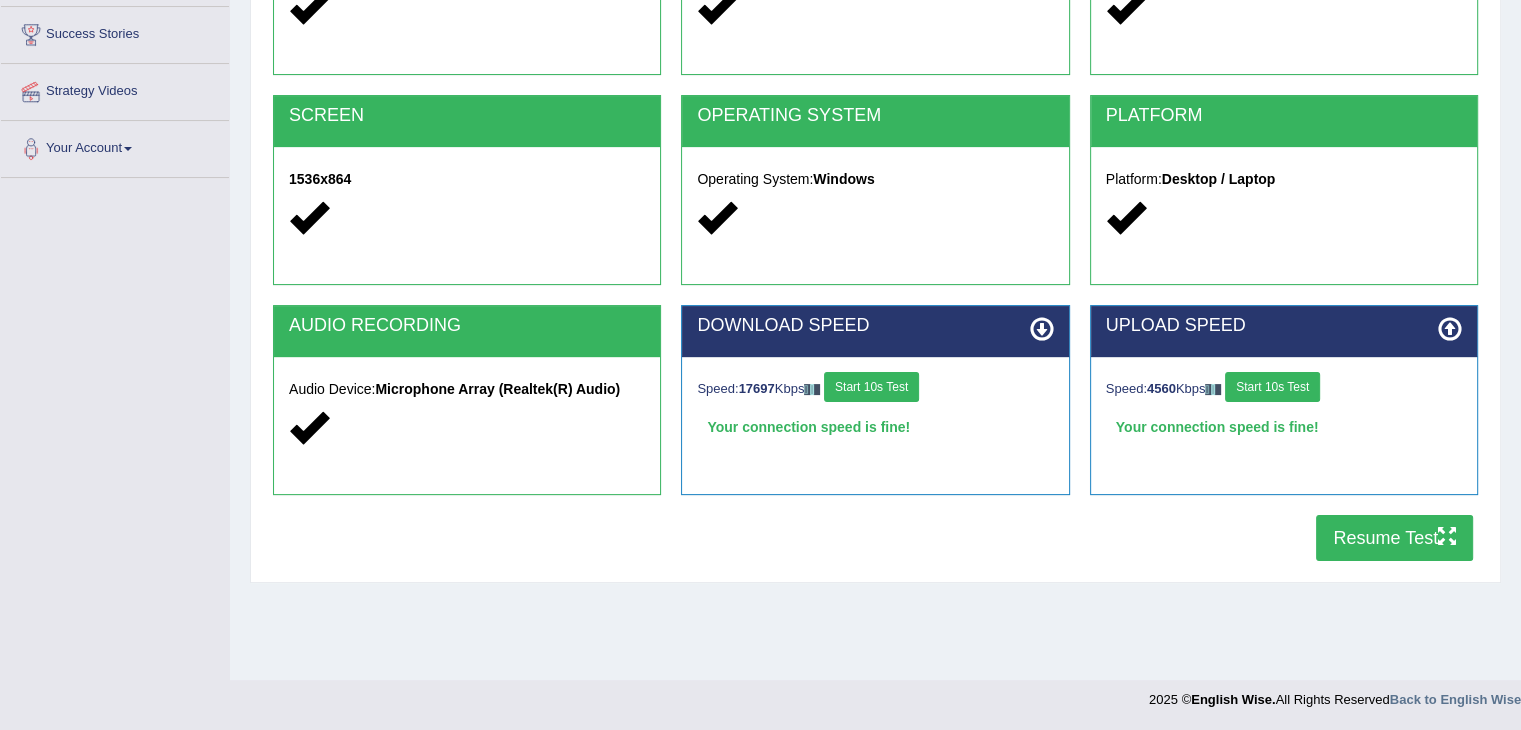 click on "Start 10s Test" at bounding box center [871, 387] 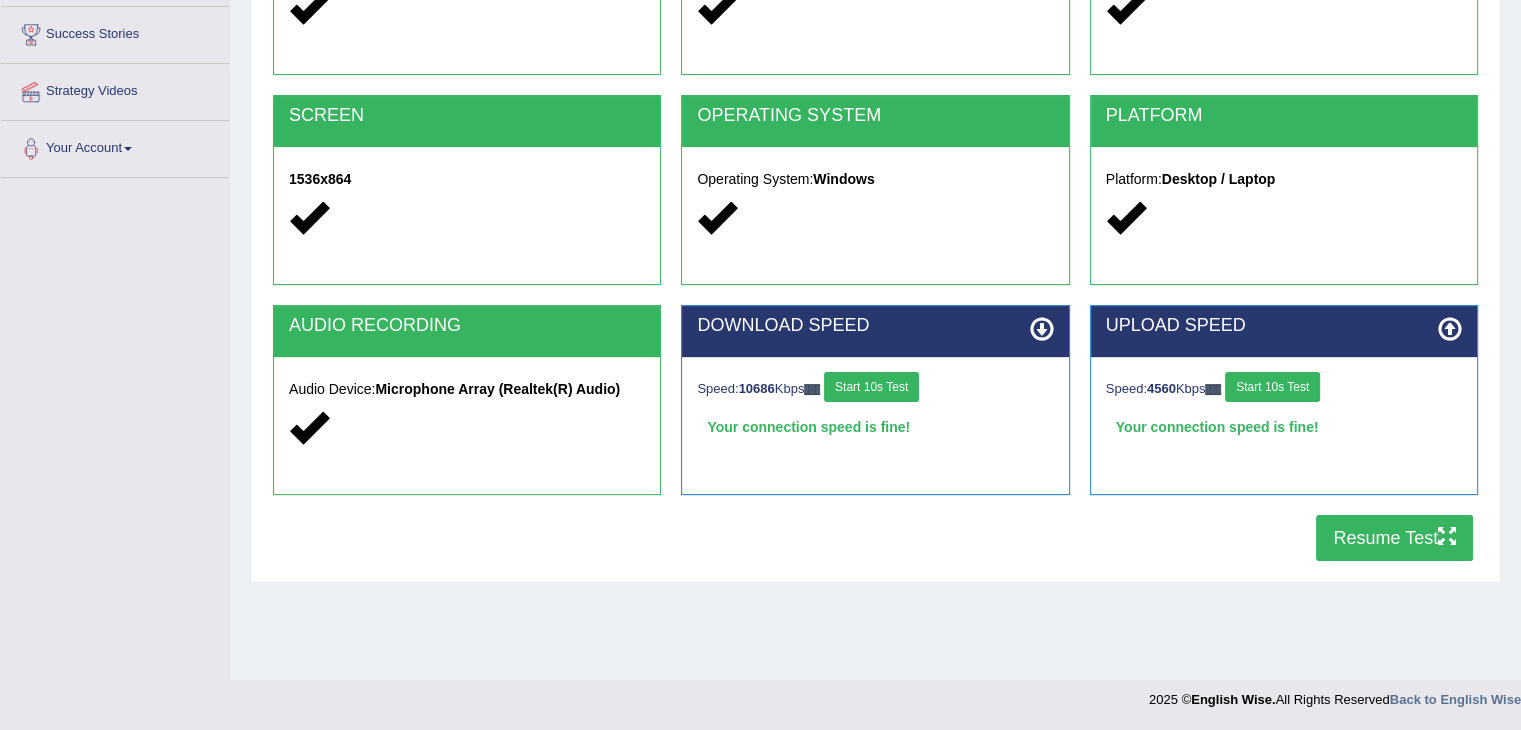 click on "Start 10s Test" at bounding box center (1272, 387) 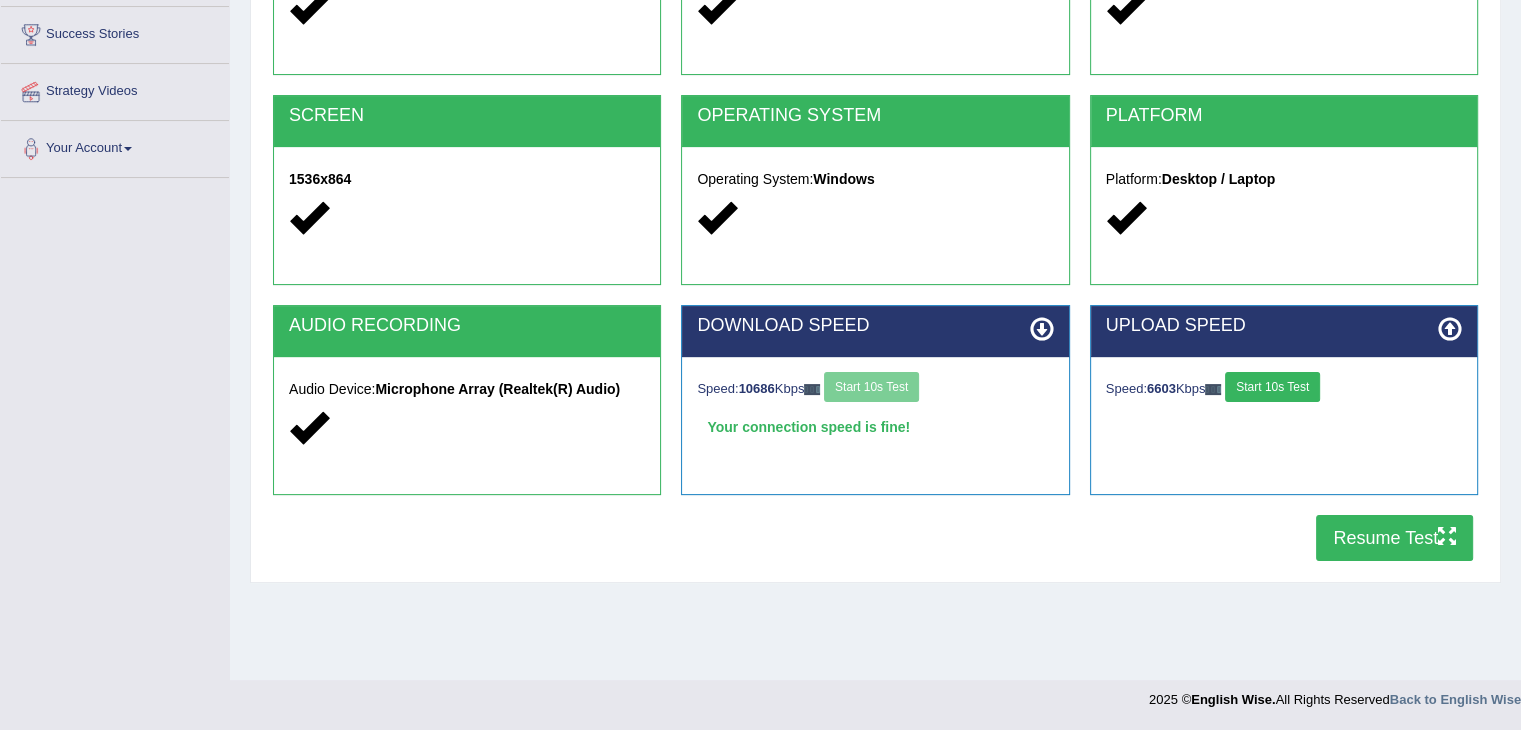 click on "Start 10s Test" at bounding box center (1272, 387) 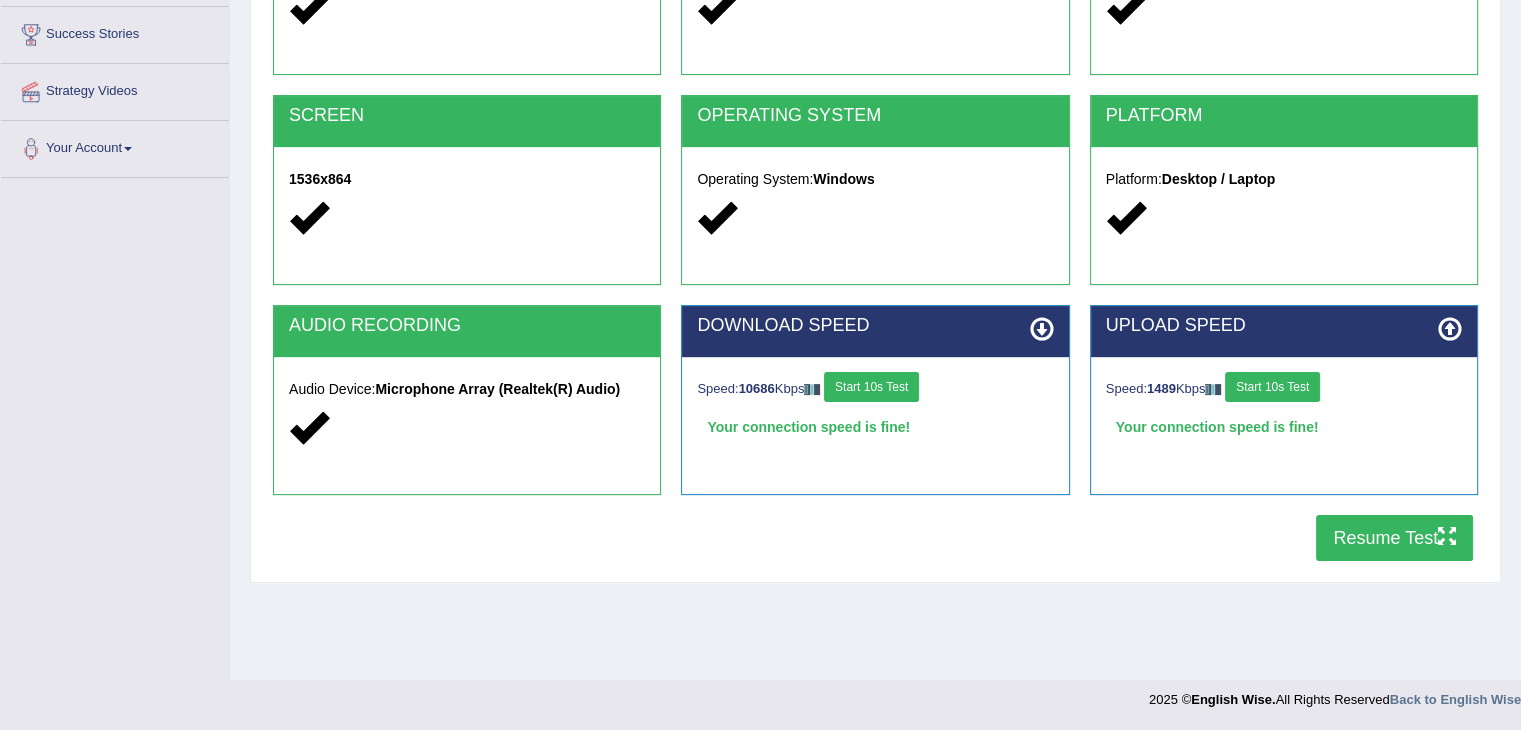 click on "Resume Test" at bounding box center (1394, 538) 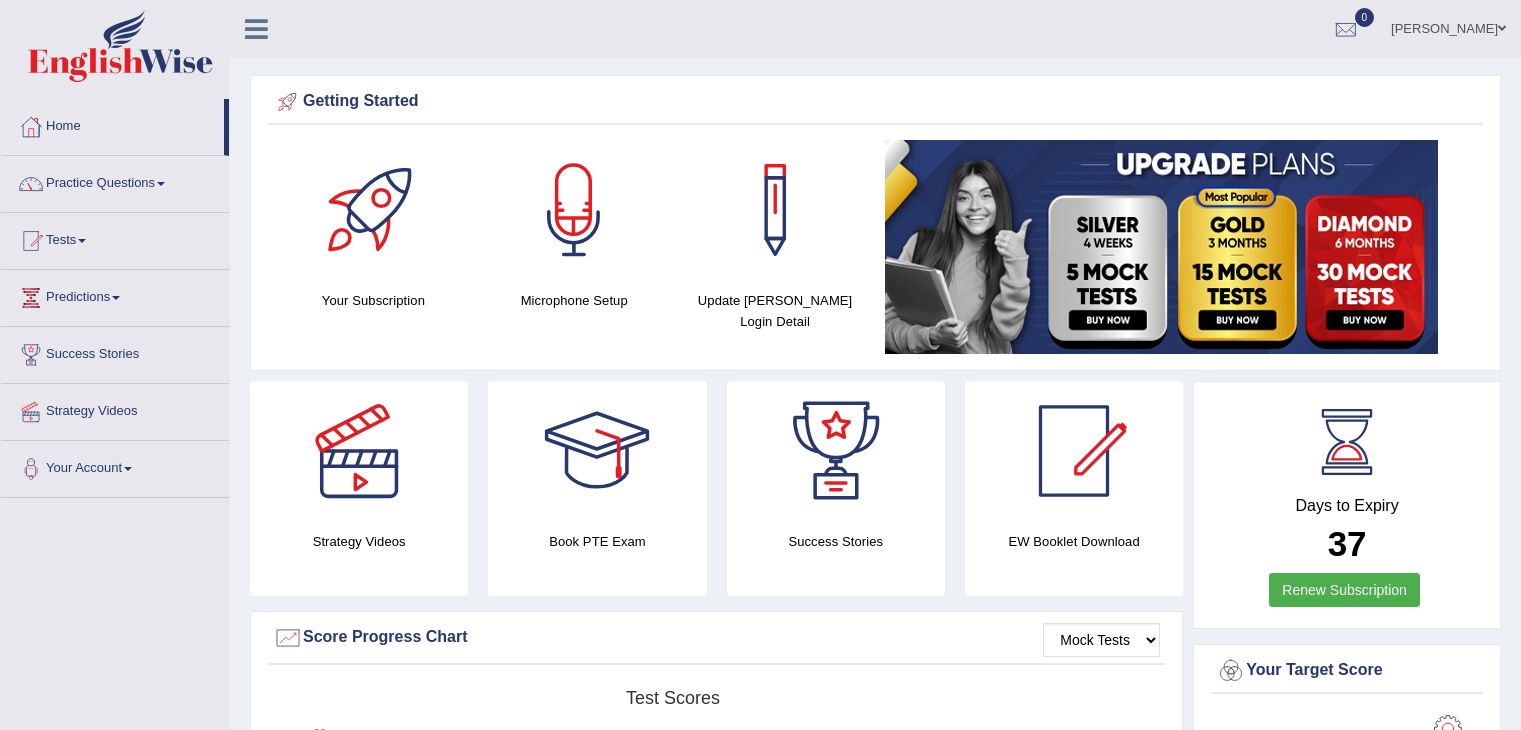 scroll, scrollTop: 0, scrollLeft: 0, axis: both 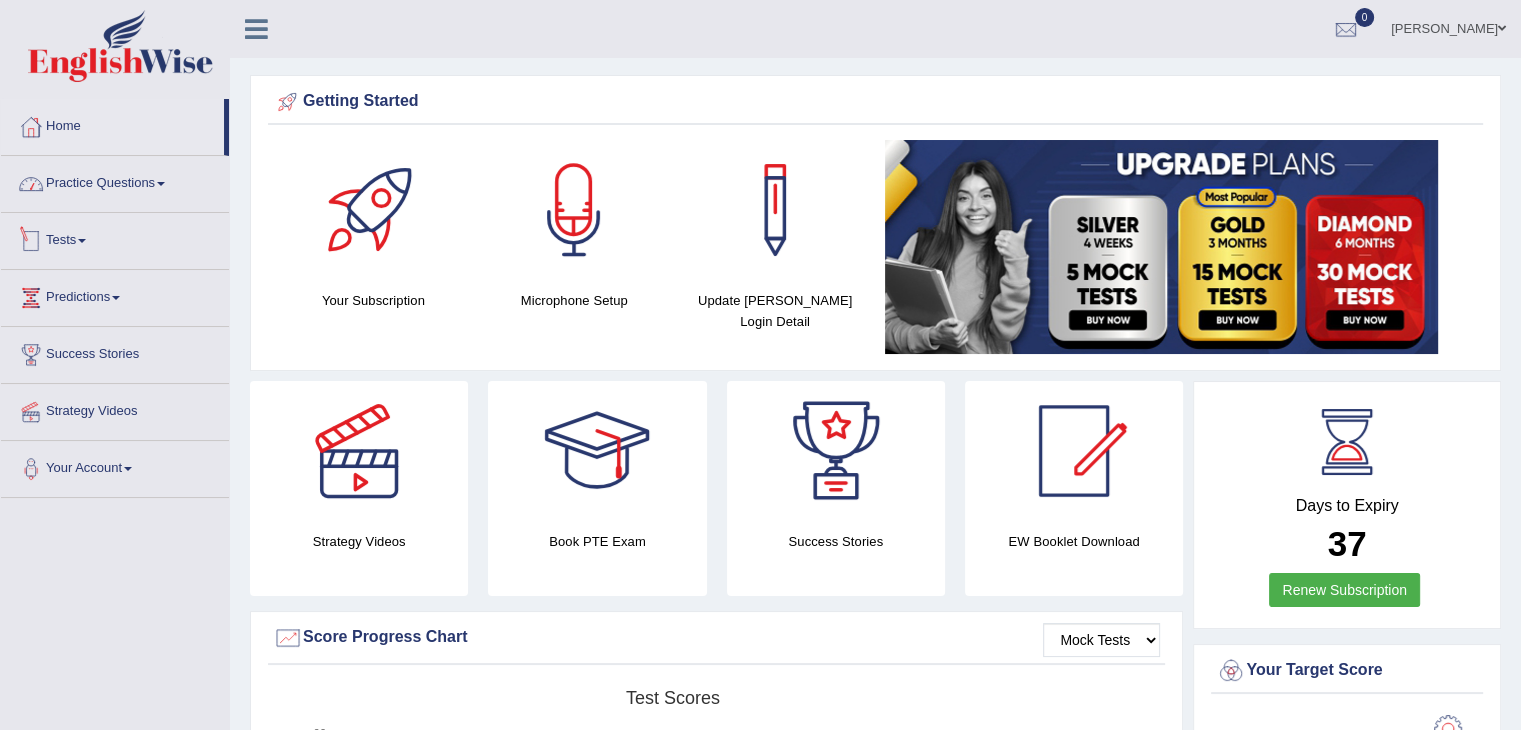 click on "Tests" at bounding box center [115, 238] 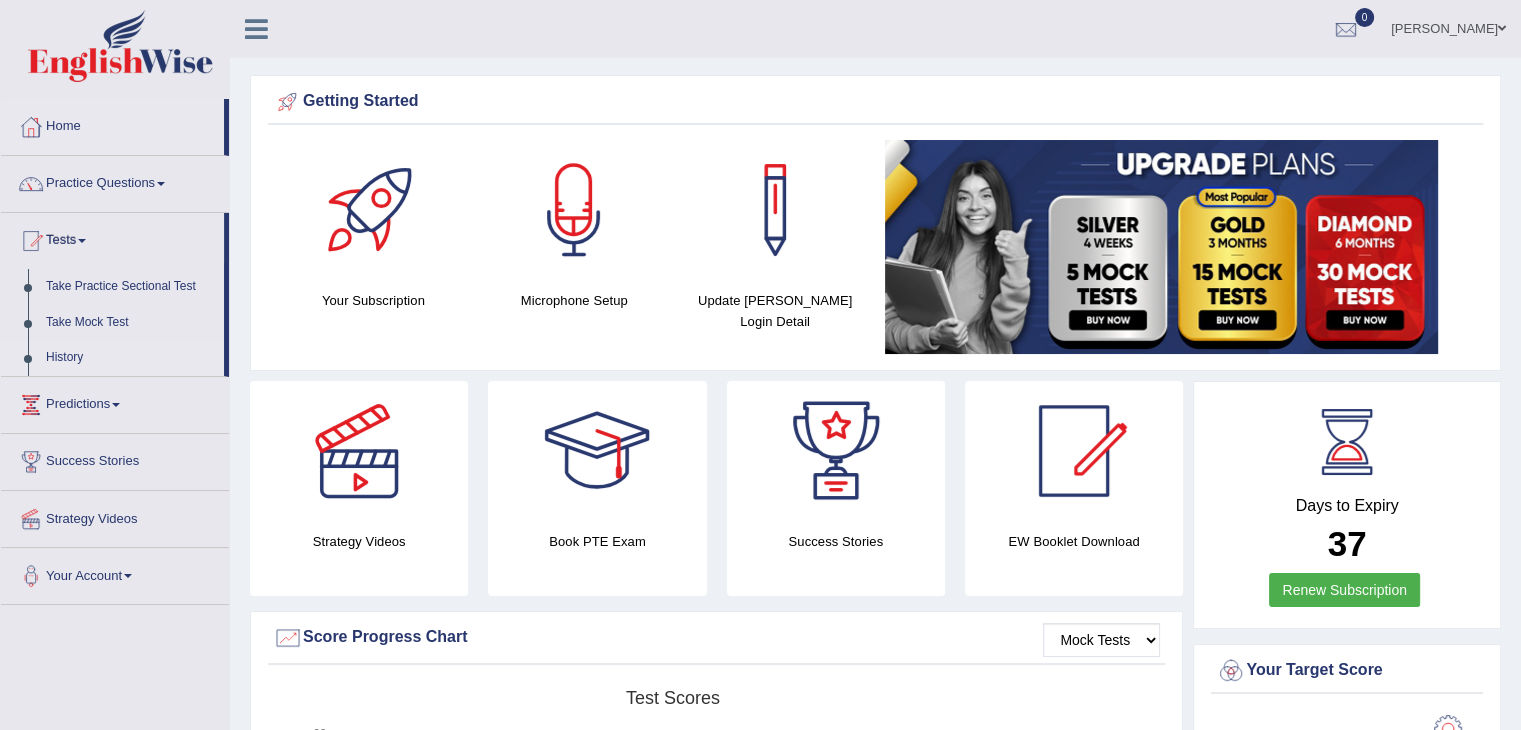 click on "History" at bounding box center (130, 358) 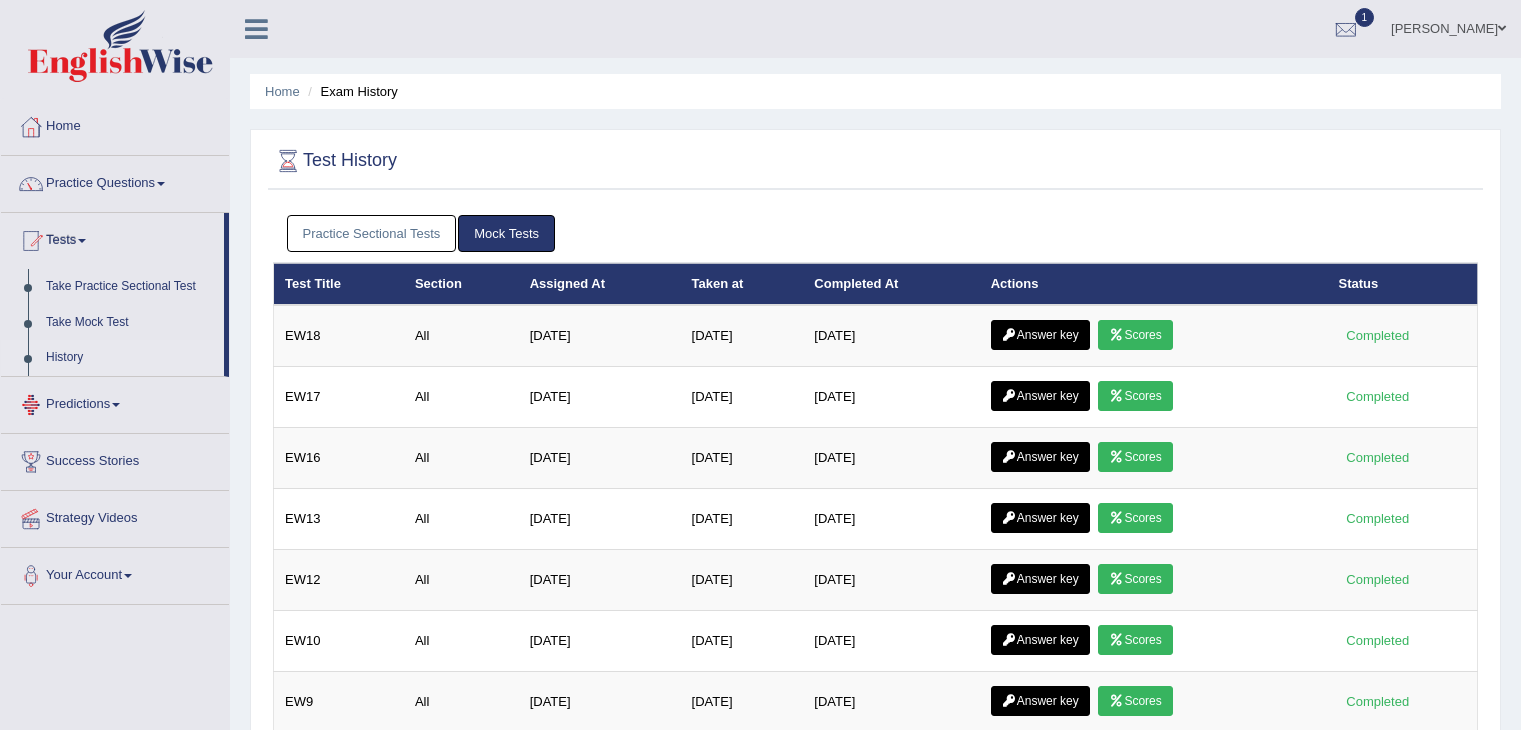 scroll, scrollTop: 0, scrollLeft: 0, axis: both 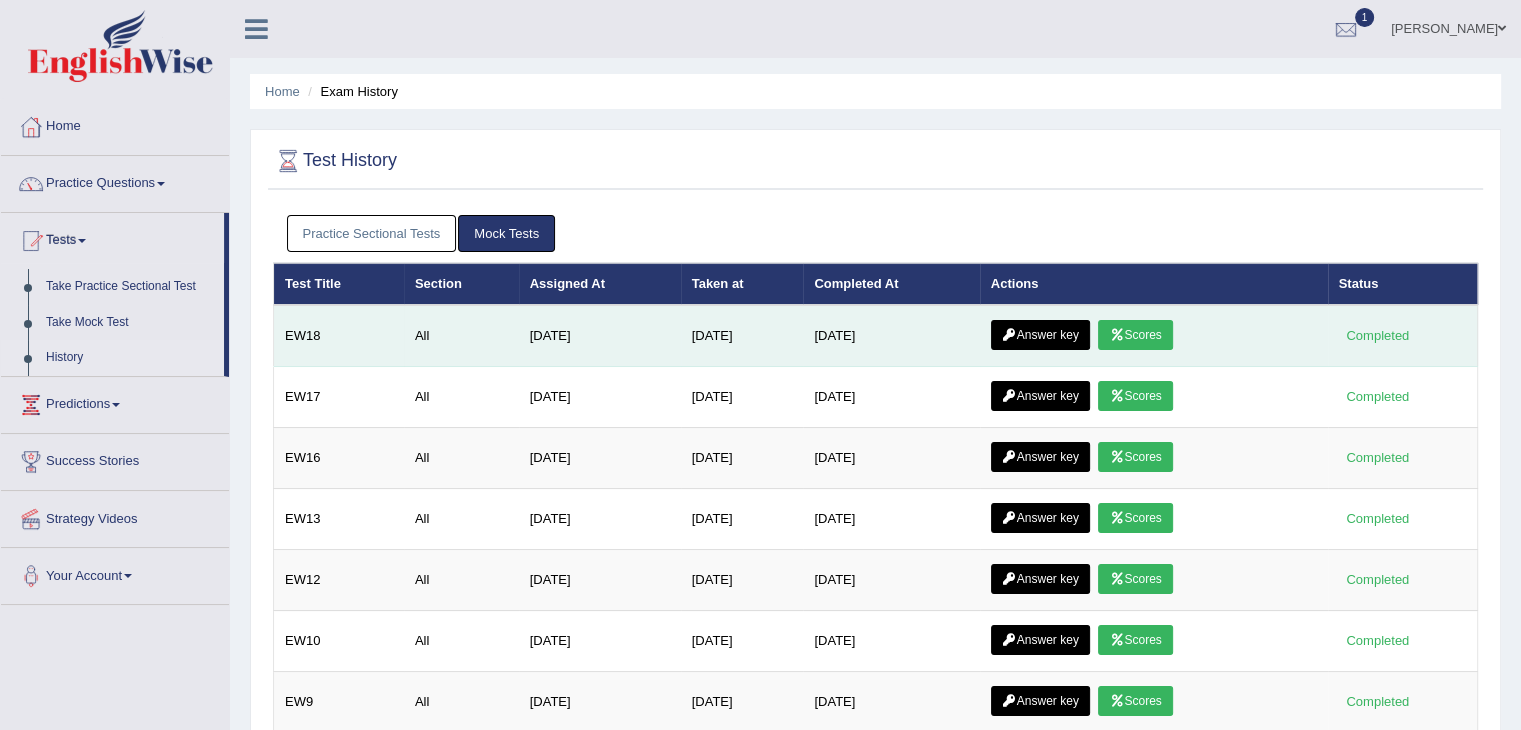 click on "Scores" at bounding box center (1135, 335) 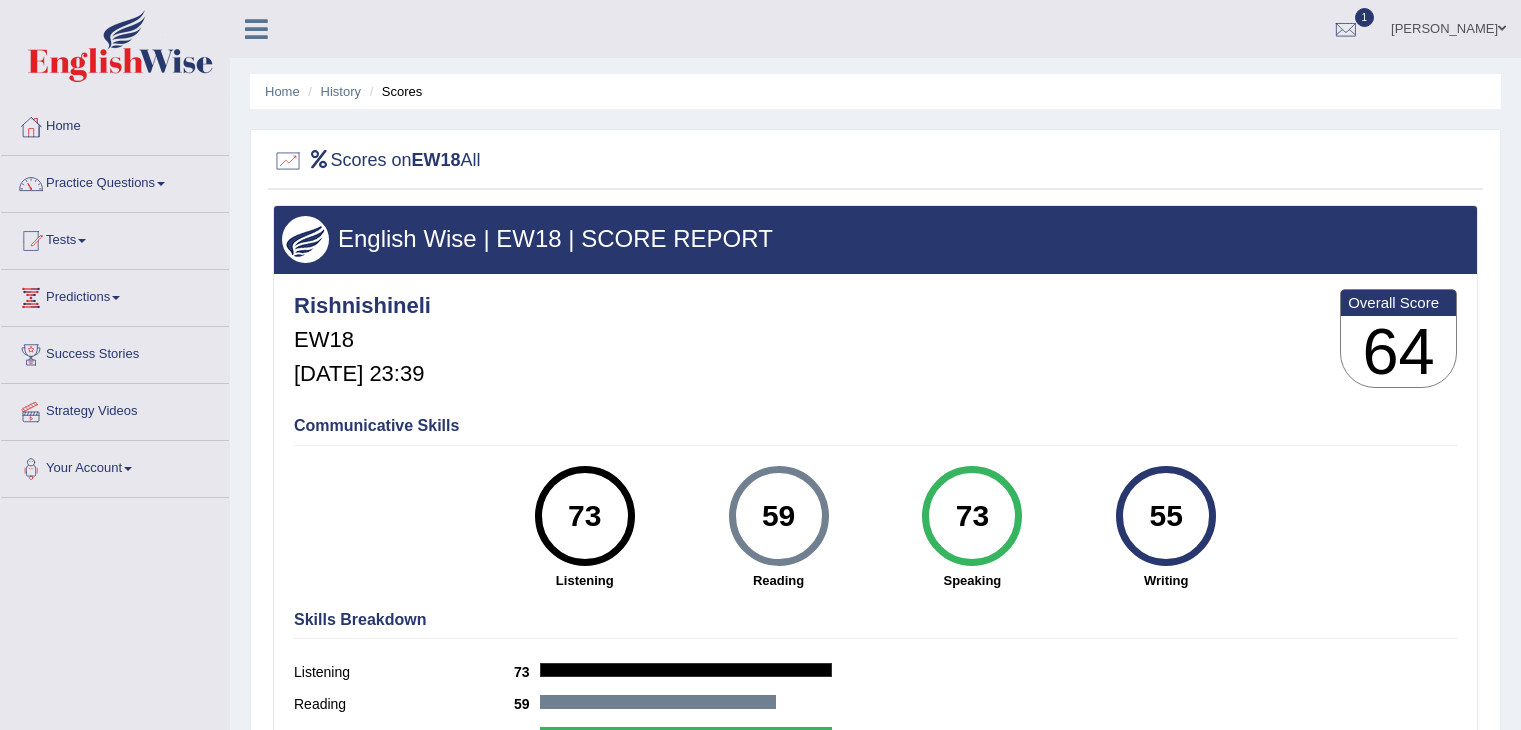 scroll, scrollTop: 0, scrollLeft: 0, axis: both 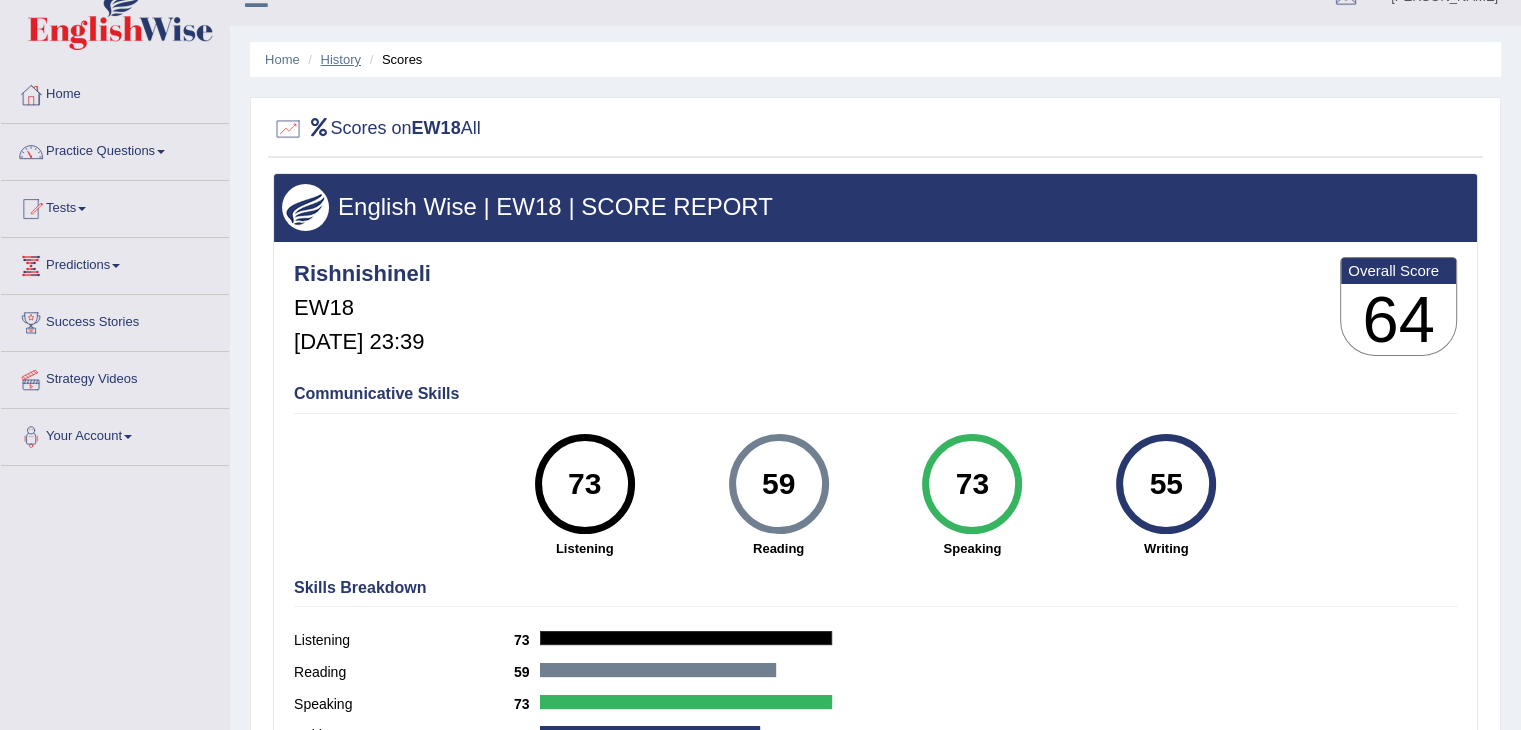 click on "History" at bounding box center (341, 59) 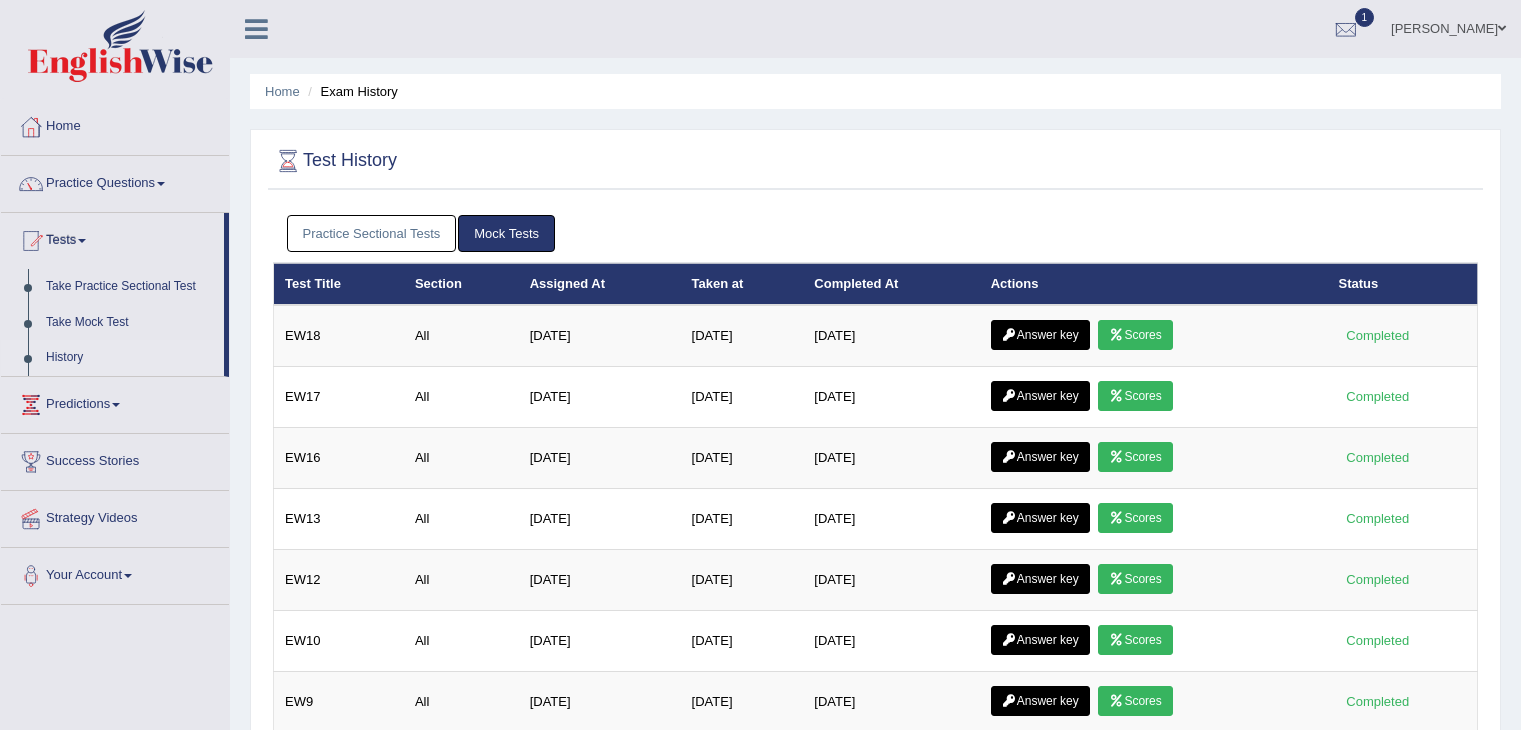 scroll, scrollTop: 0, scrollLeft: 0, axis: both 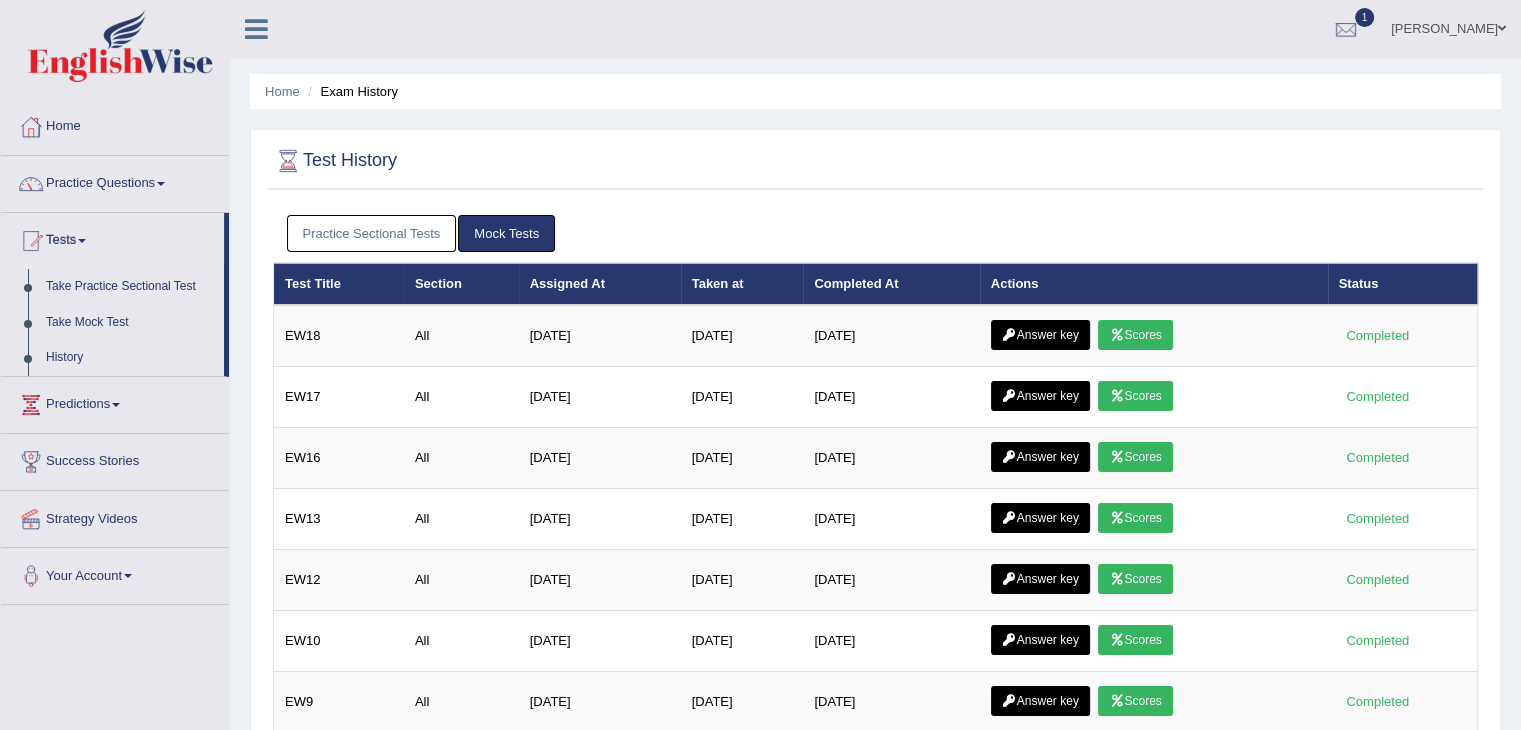click on "Answer key" at bounding box center (1040, 335) 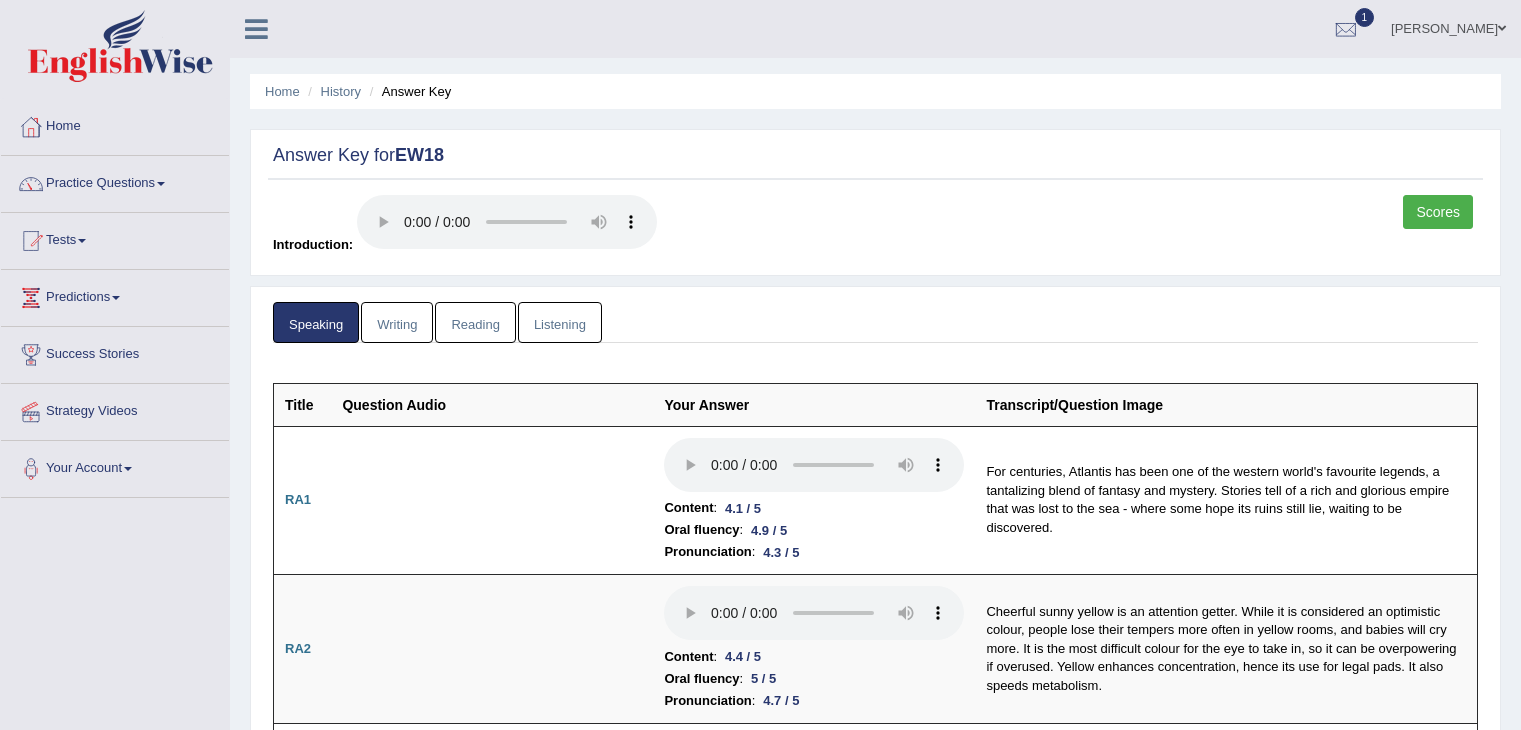 scroll, scrollTop: 0, scrollLeft: 0, axis: both 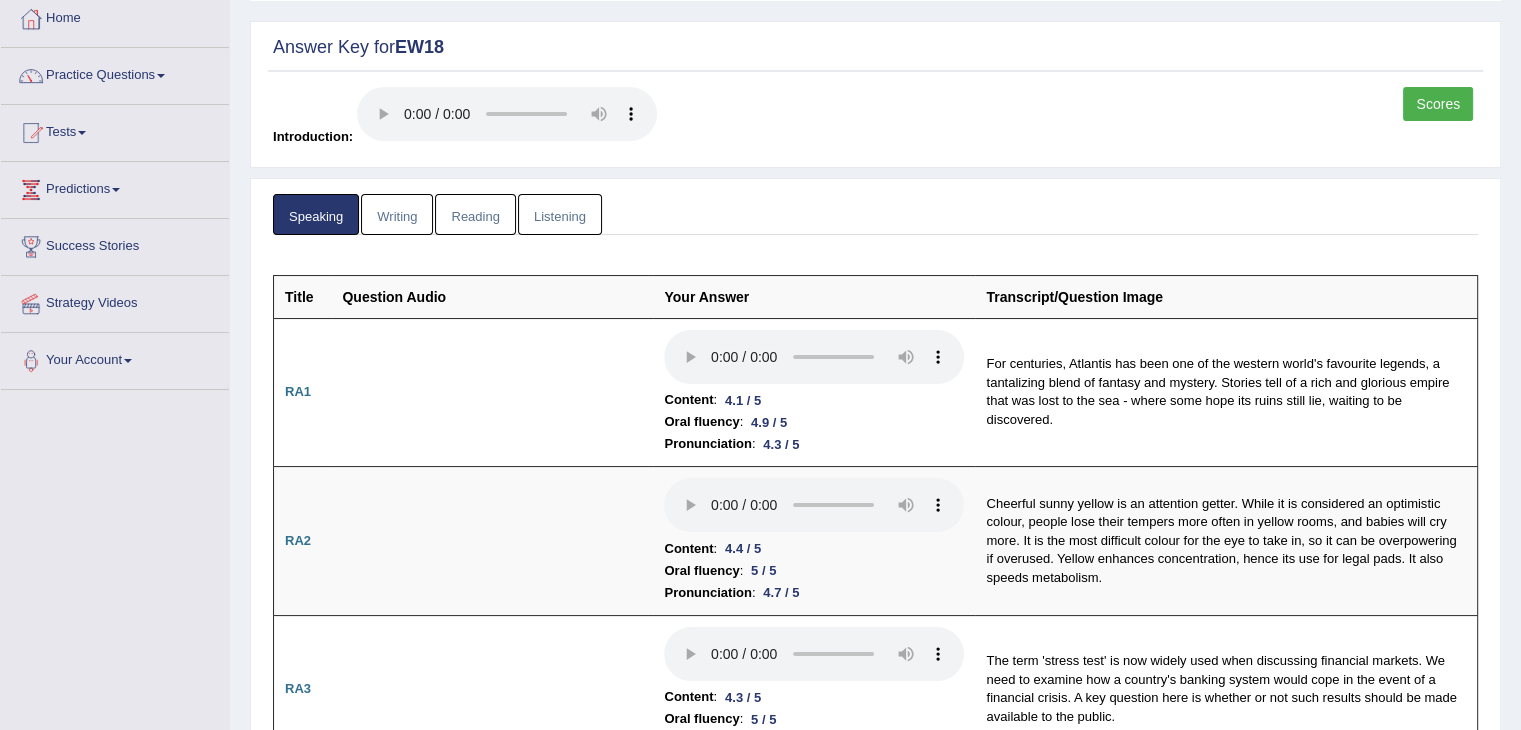 click on "Writing" at bounding box center [397, 214] 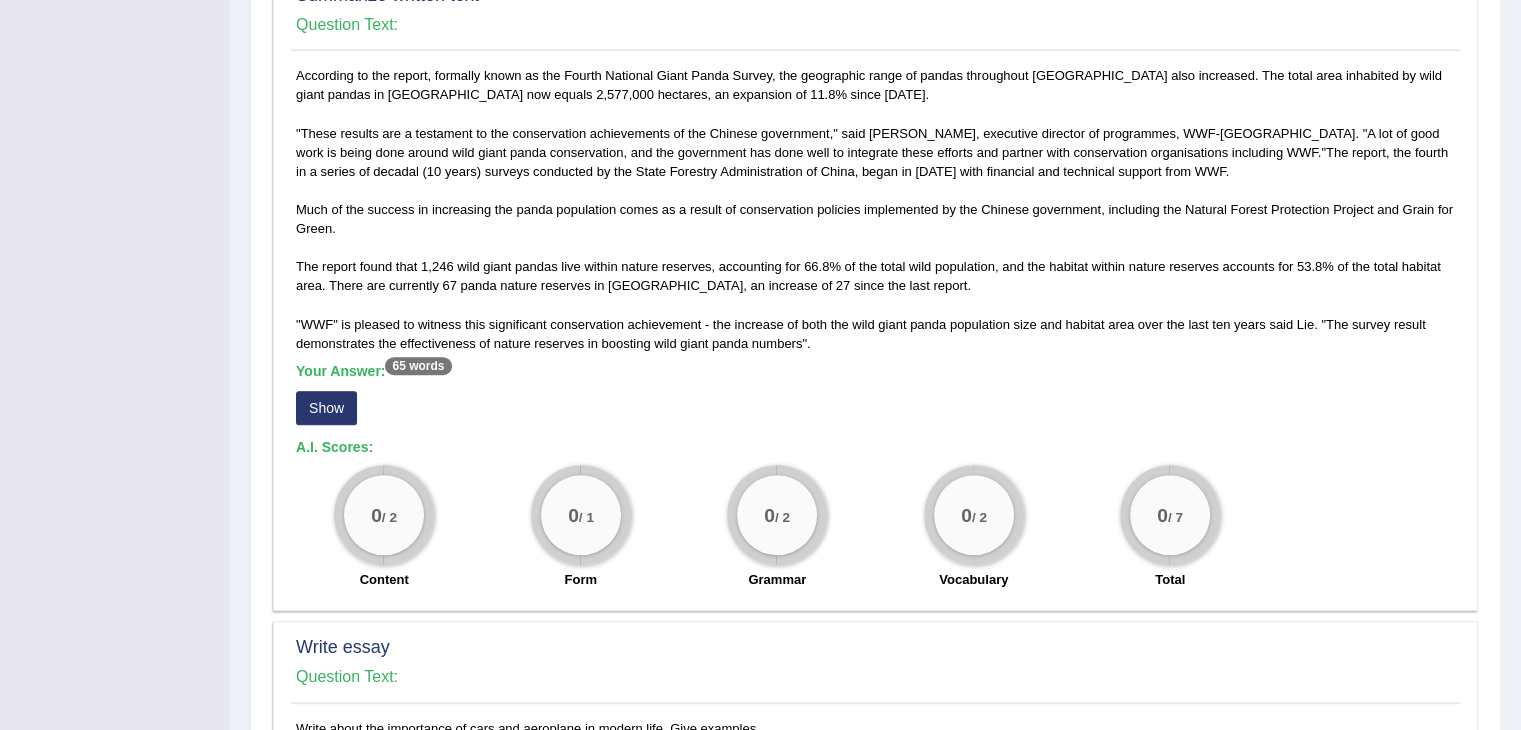 scroll, scrollTop: 1036, scrollLeft: 0, axis: vertical 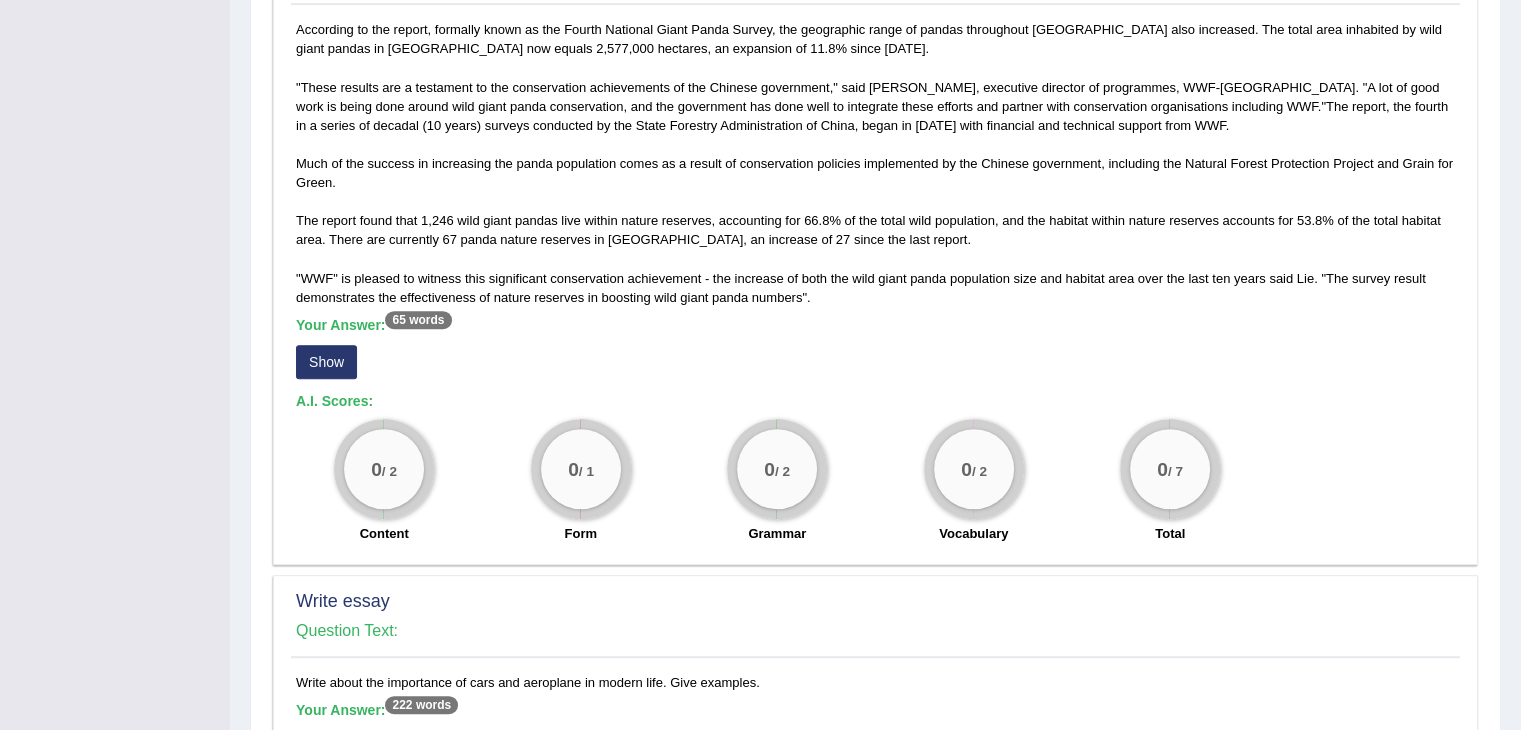 click on "Show" at bounding box center [326, 362] 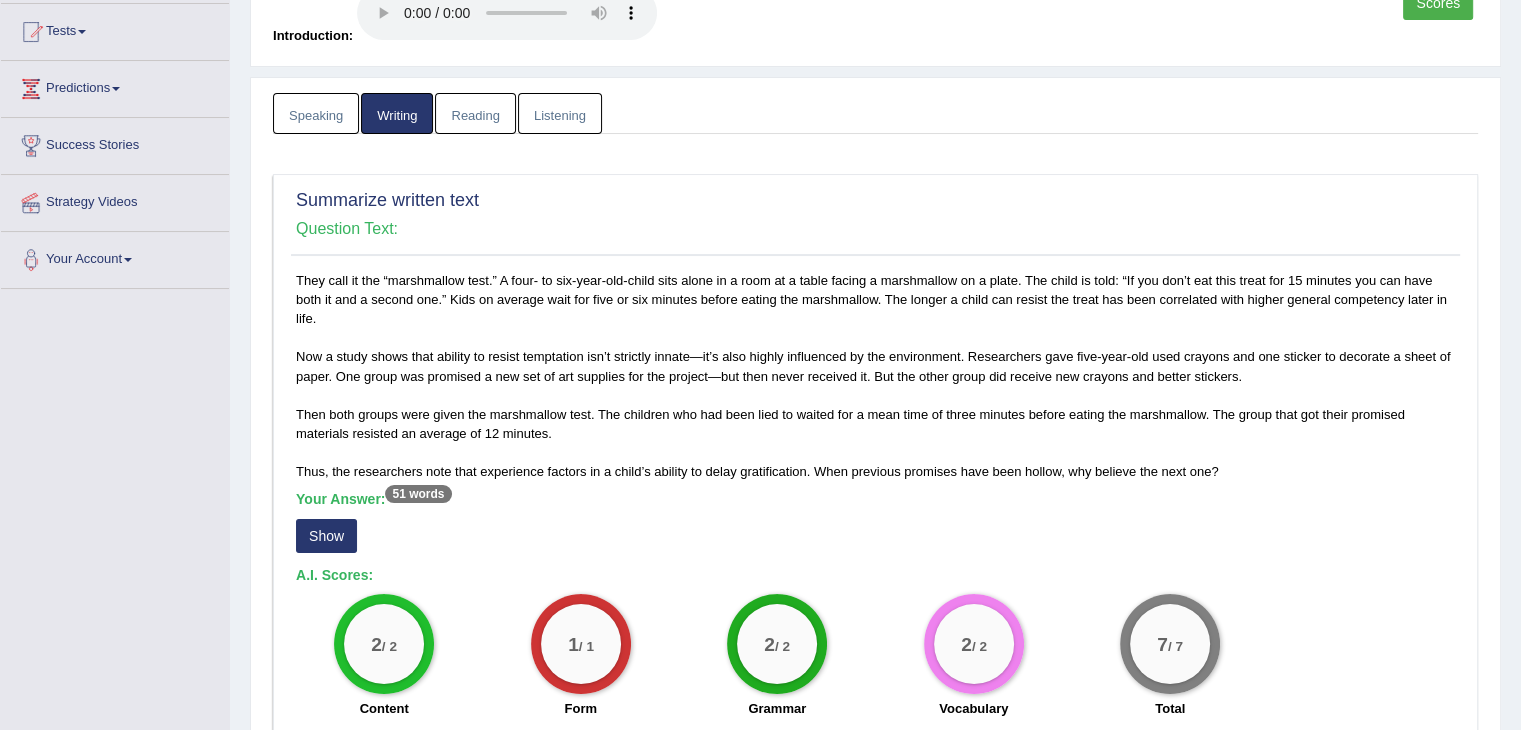 scroll, scrollTop: 208, scrollLeft: 0, axis: vertical 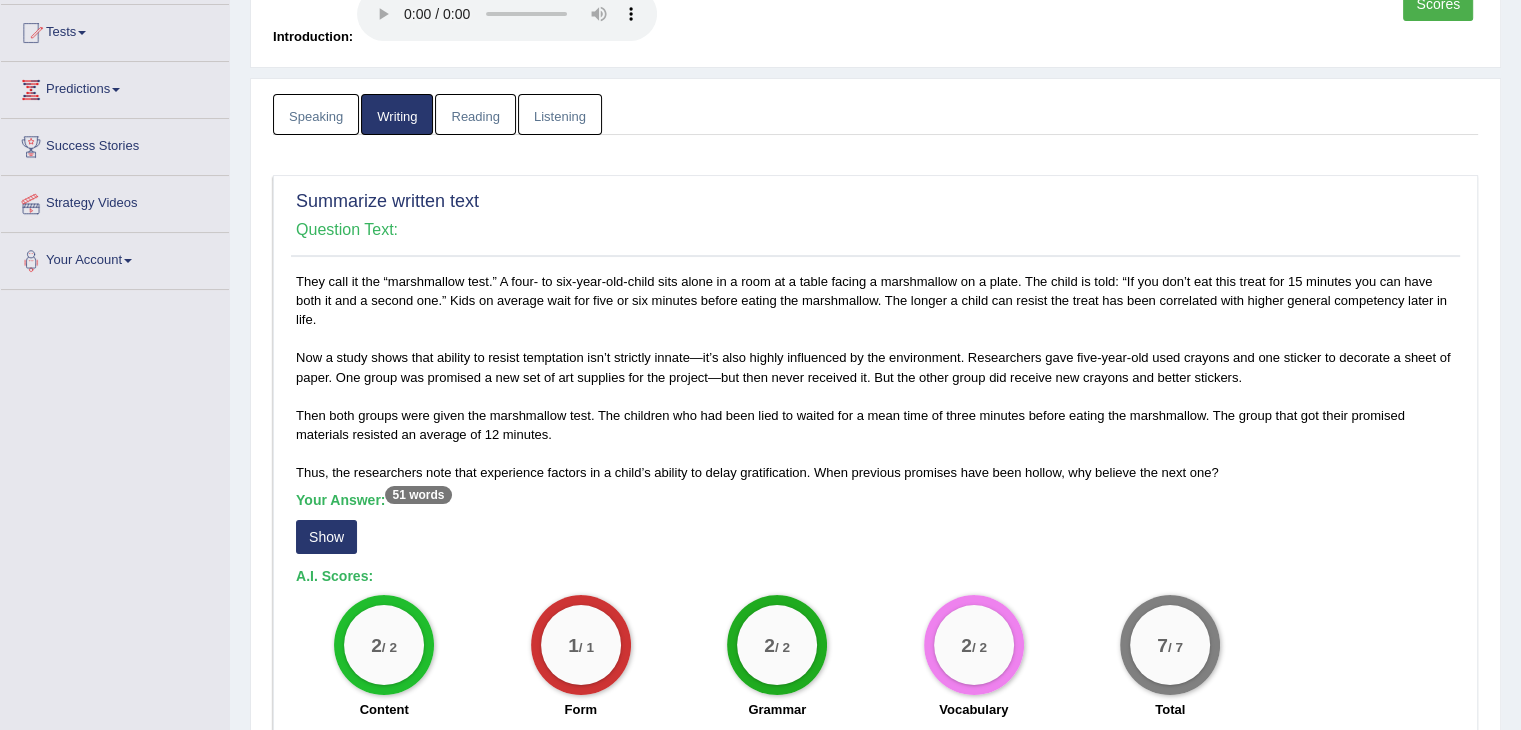 click on "Show" at bounding box center [326, 537] 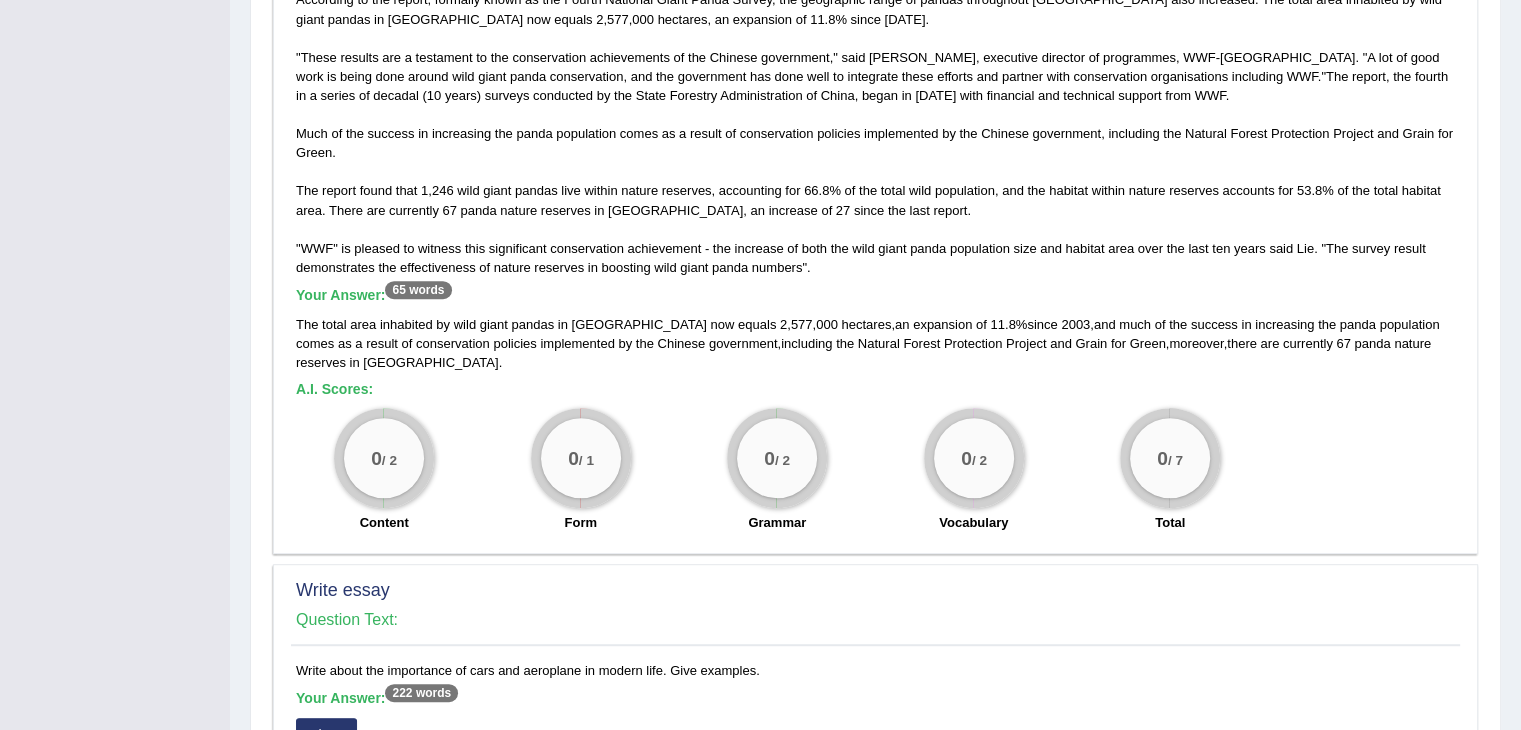 scroll, scrollTop: 1120, scrollLeft: 0, axis: vertical 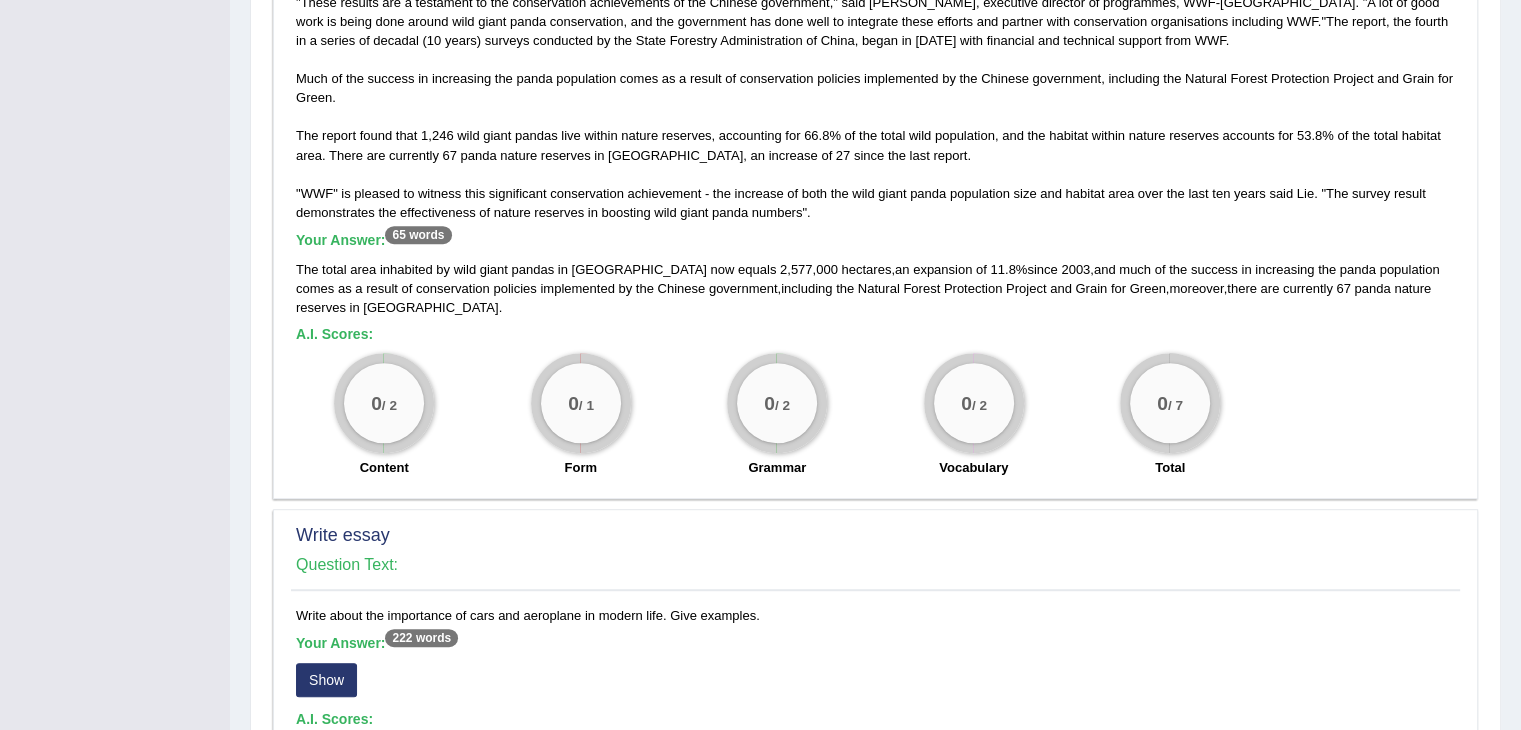 click on "Write essay" at bounding box center (875, 536) 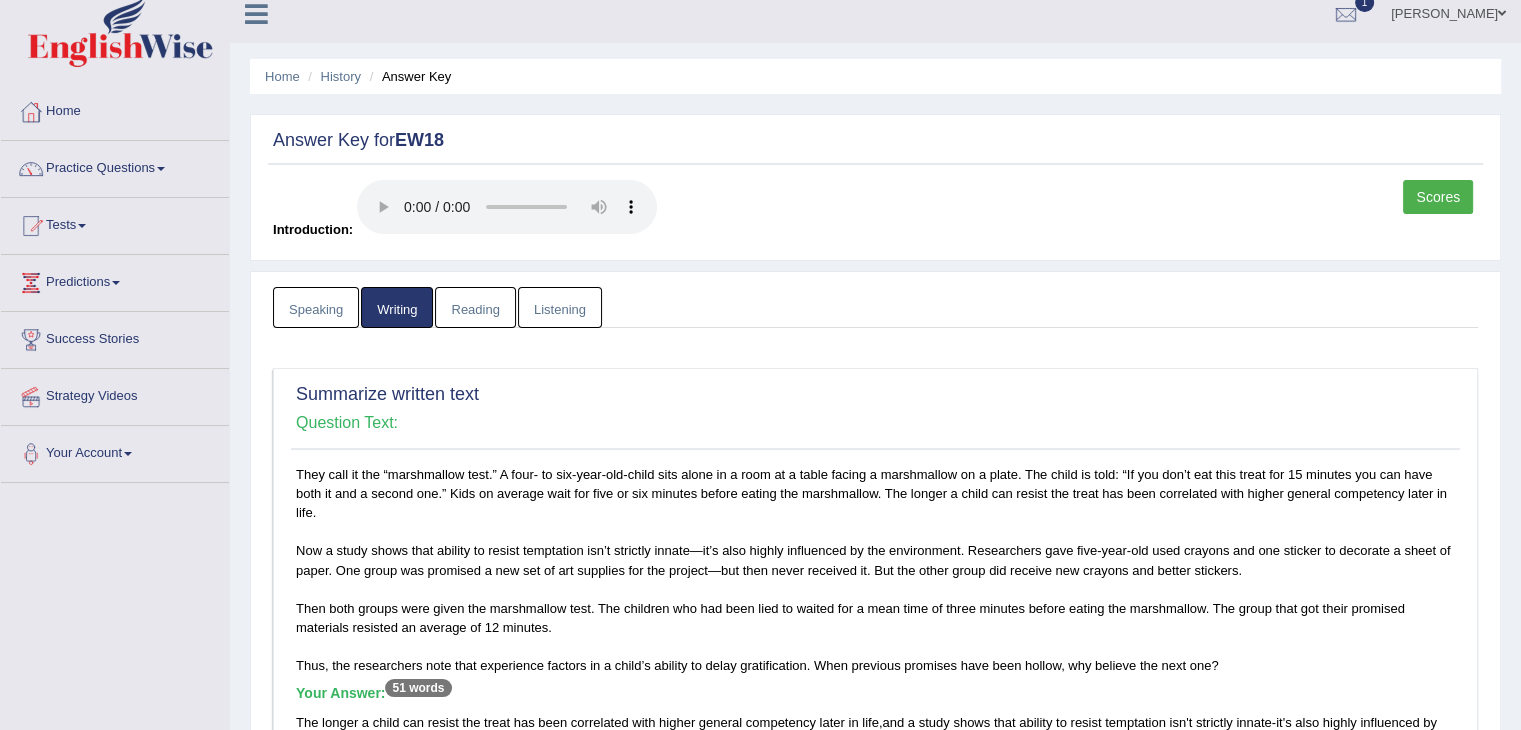 scroll, scrollTop: 0, scrollLeft: 0, axis: both 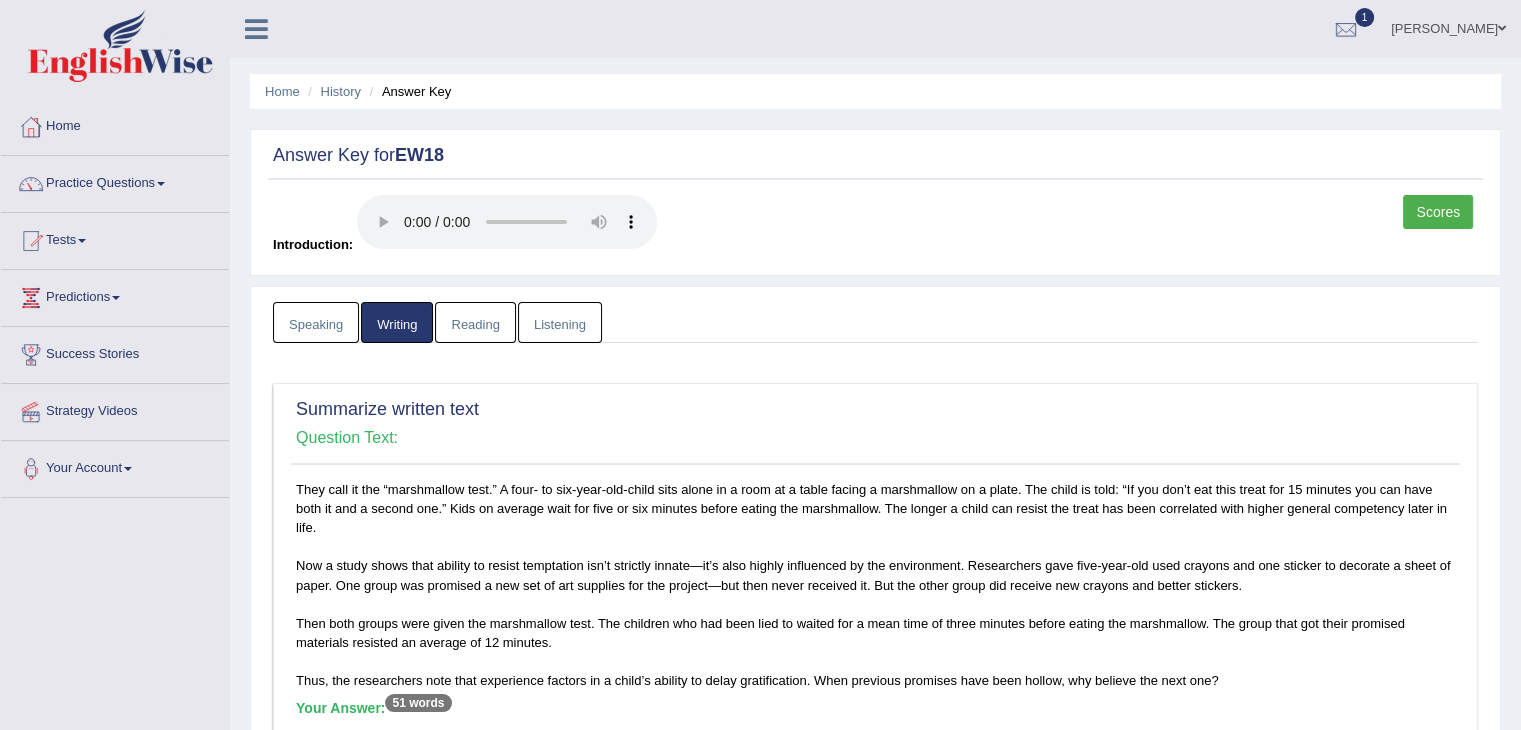 click on "Reading" at bounding box center [475, 322] 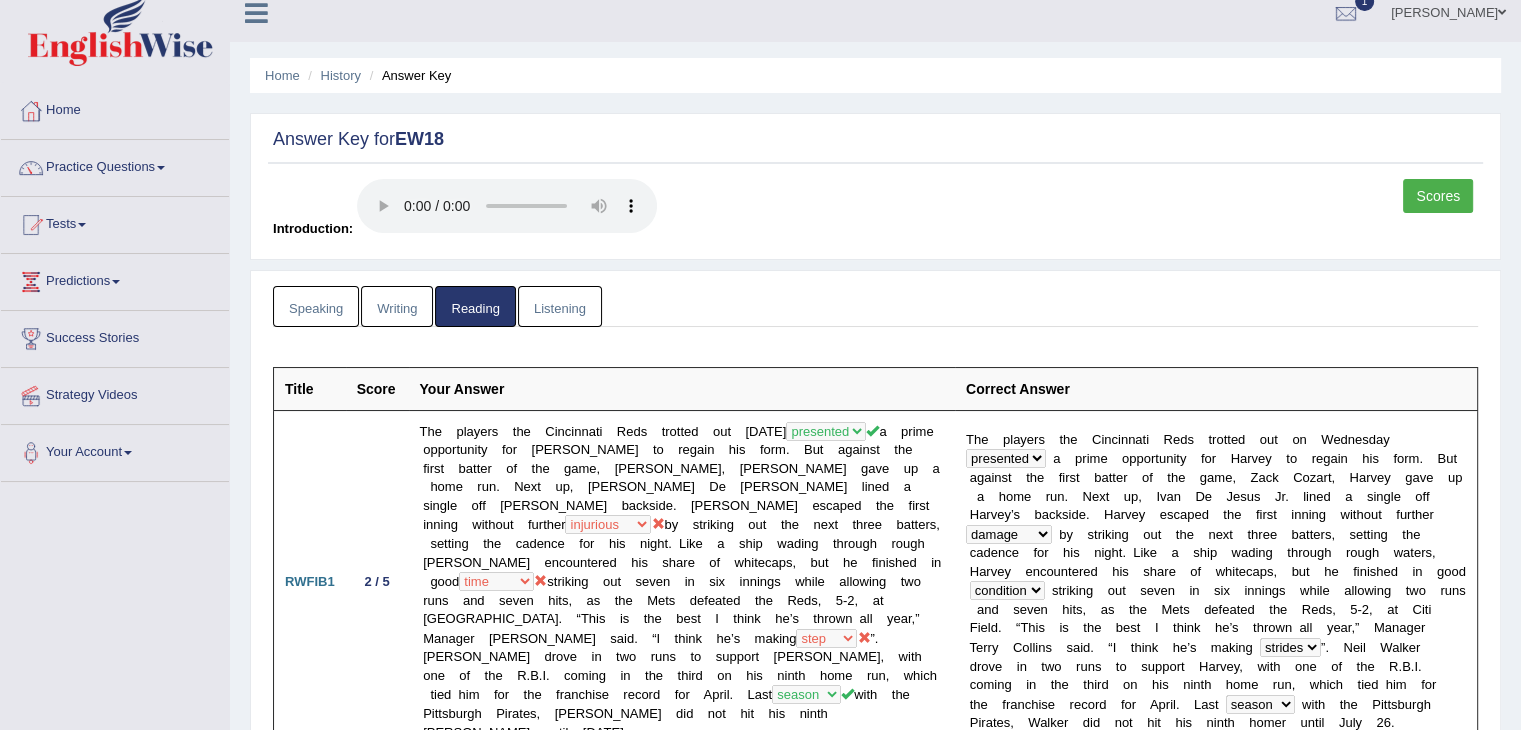 scroll, scrollTop: 0, scrollLeft: 0, axis: both 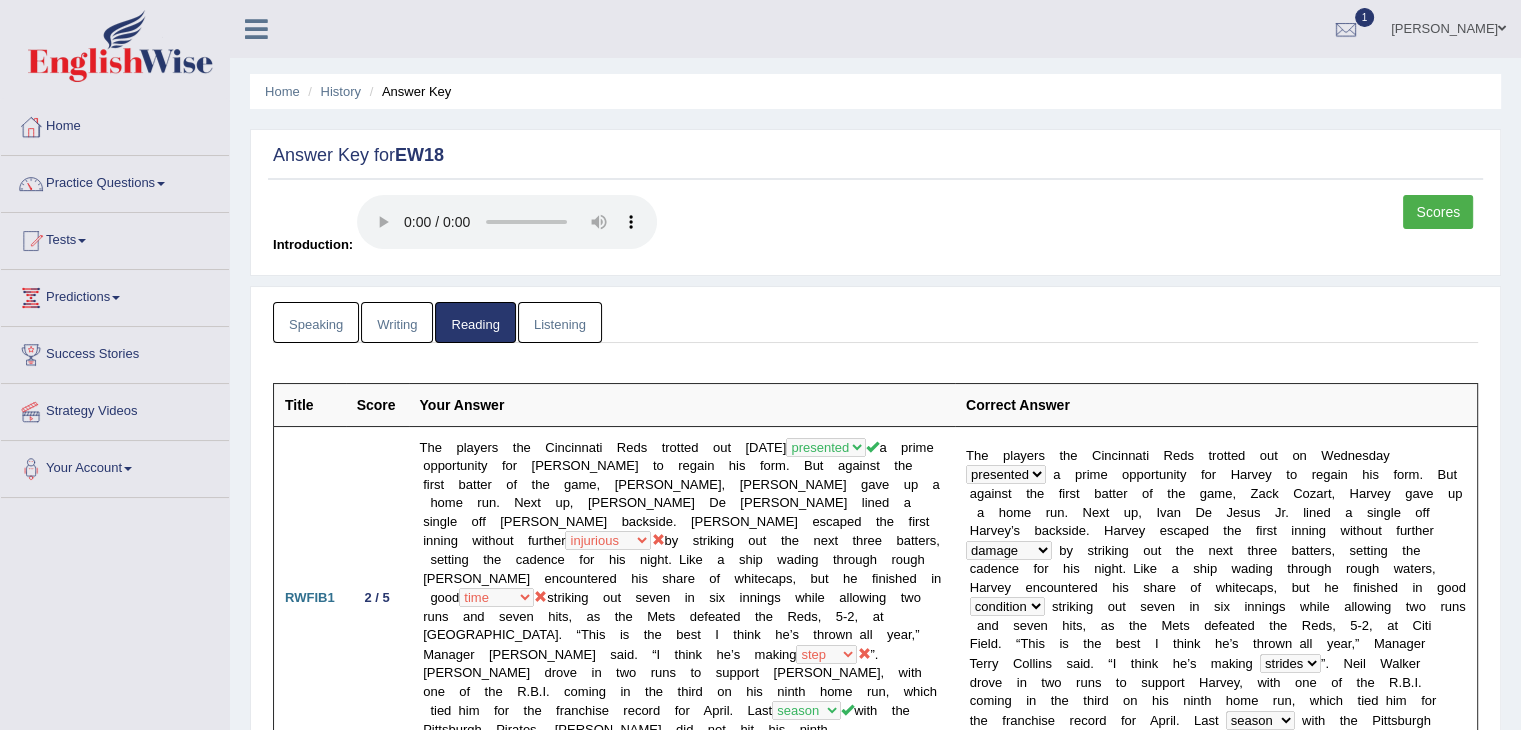 click on "Listening" at bounding box center (560, 322) 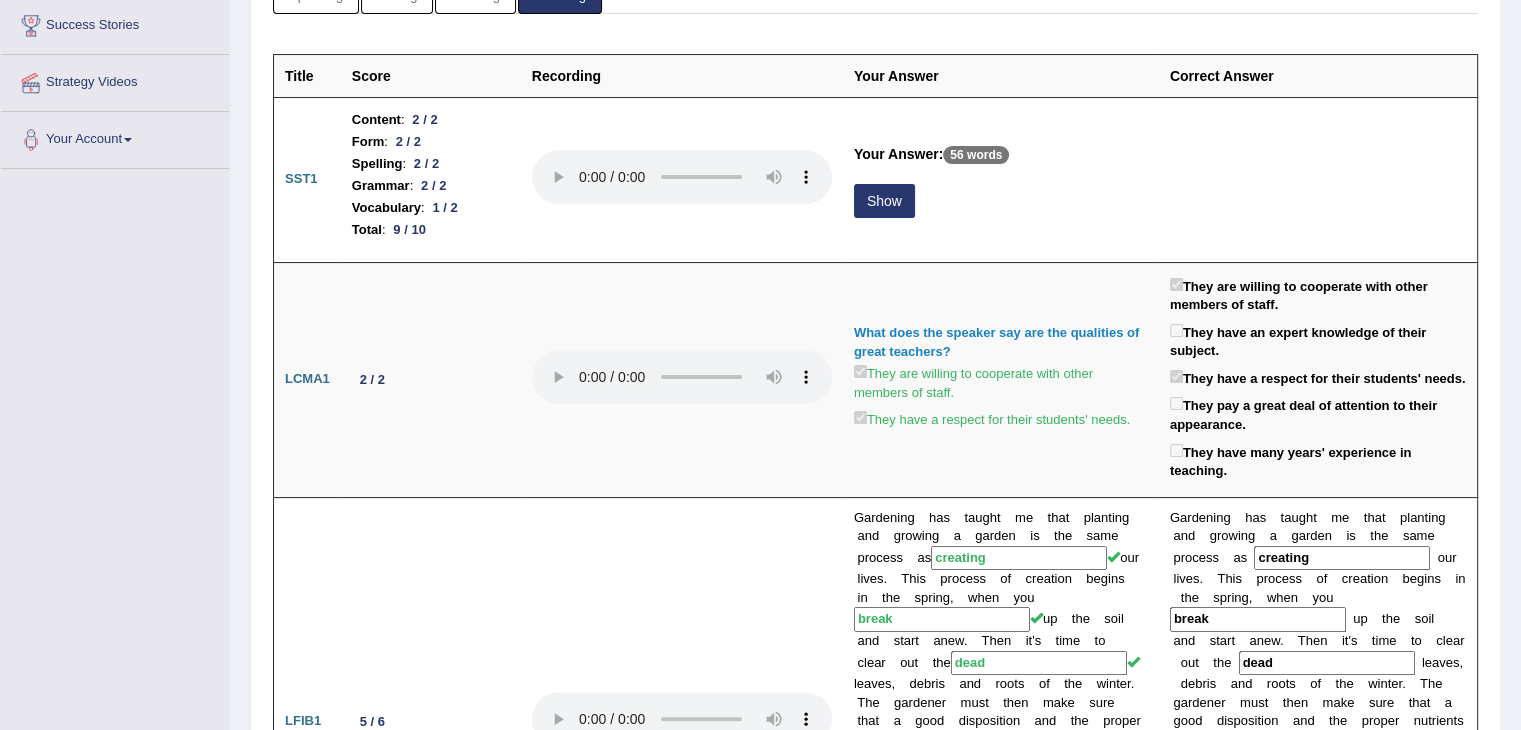 scroll, scrollTop: 330, scrollLeft: 0, axis: vertical 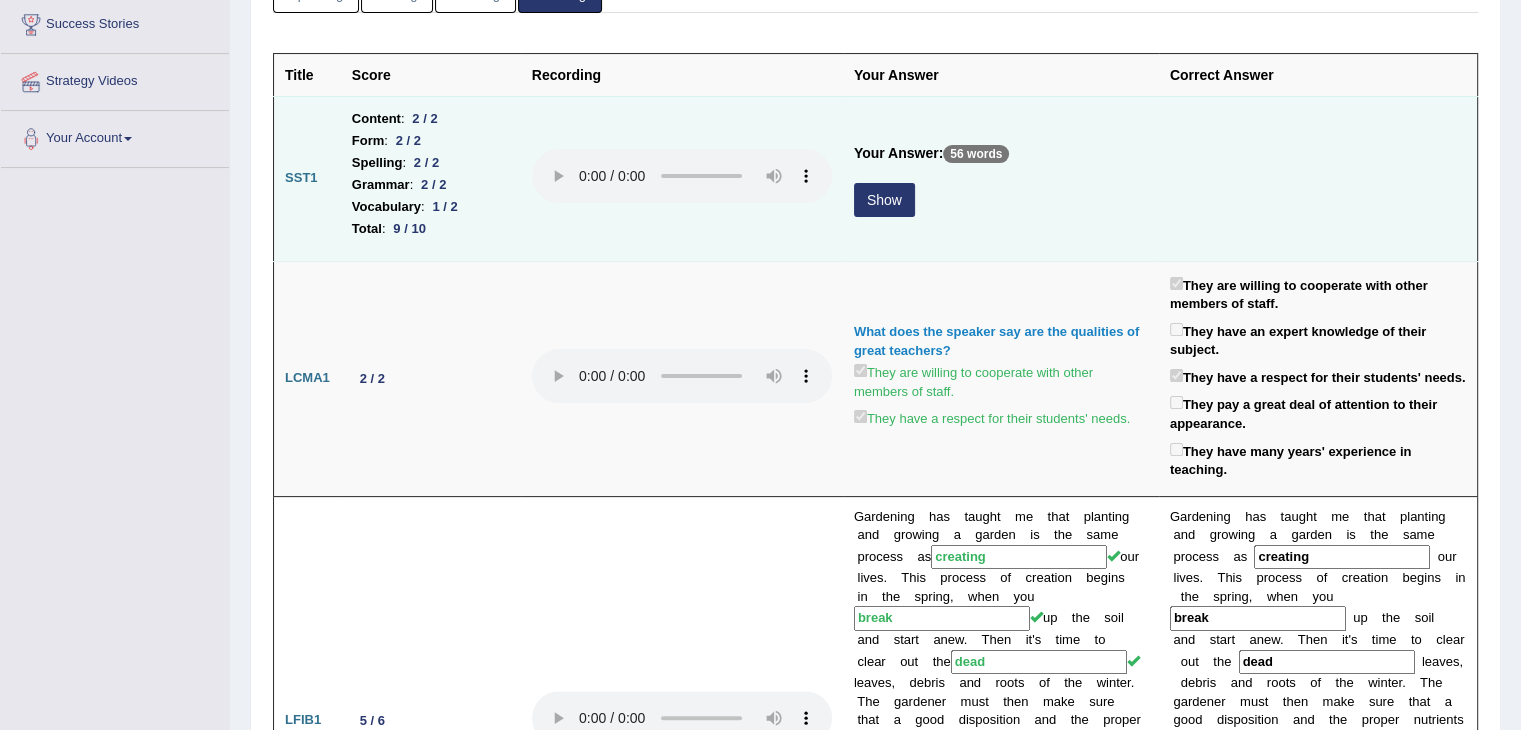 click on "Show" at bounding box center [884, 200] 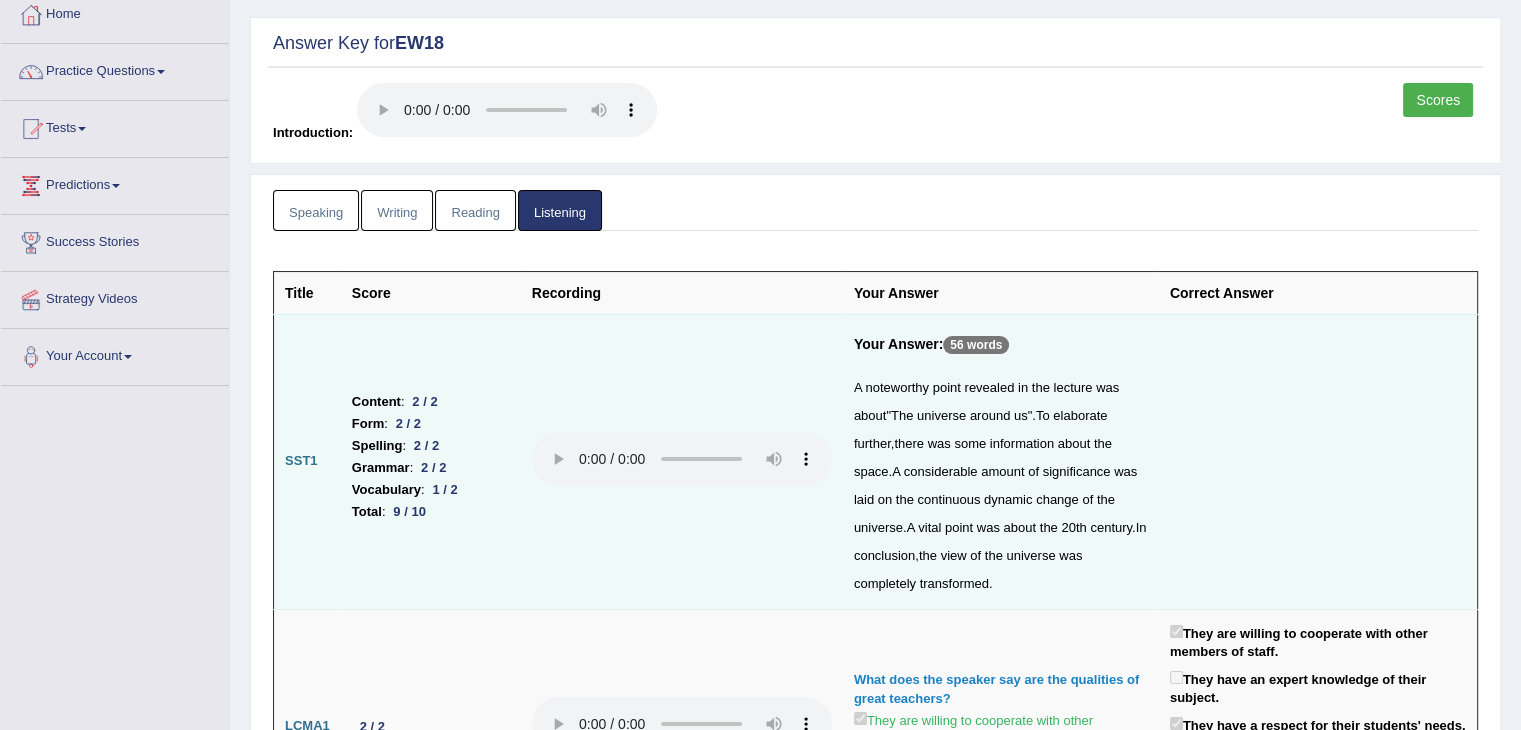 scroll, scrollTop: 0, scrollLeft: 0, axis: both 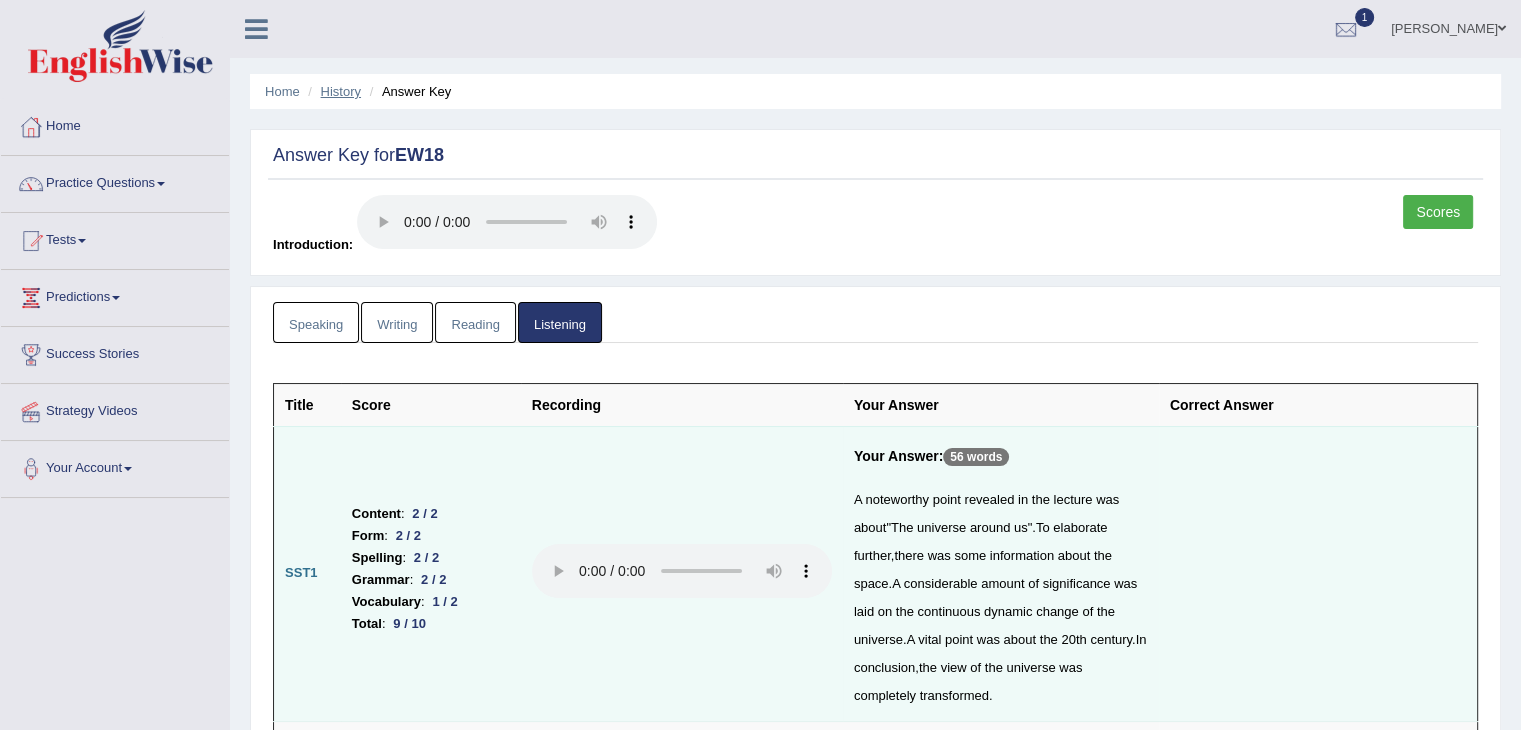 click on "History" at bounding box center (341, 91) 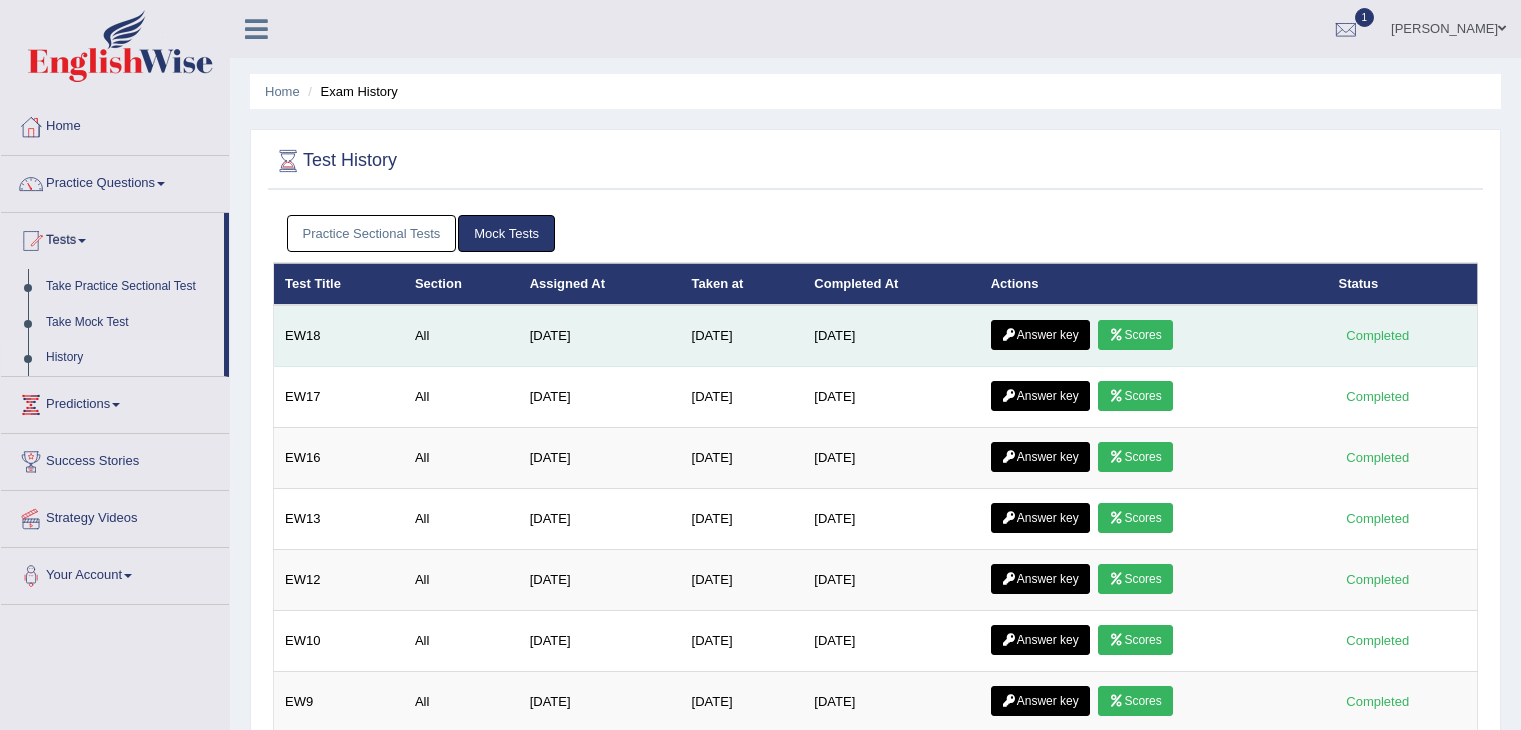 scroll, scrollTop: 0, scrollLeft: 0, axis: both 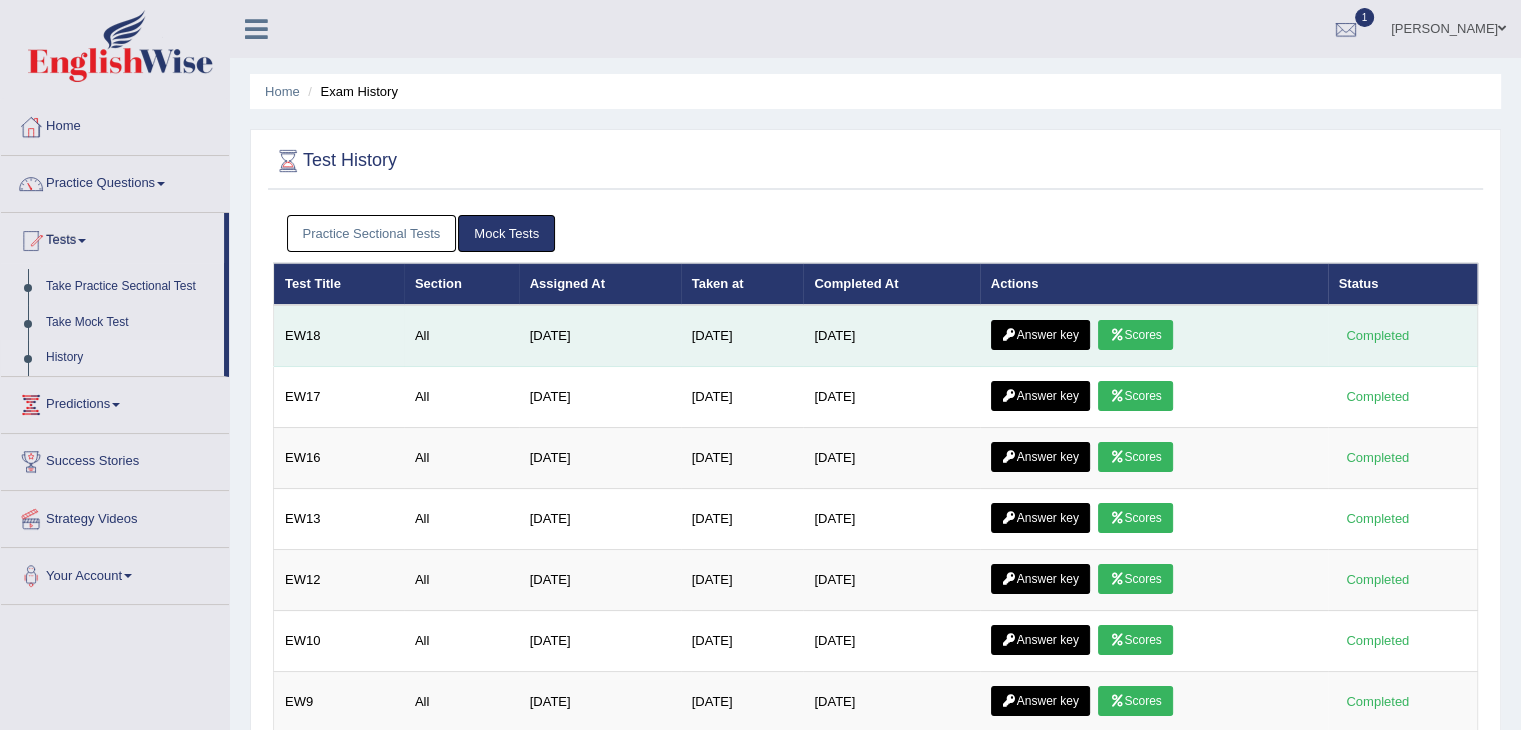 click on "Answer key    Scores" at bounding box center [1154, 336] 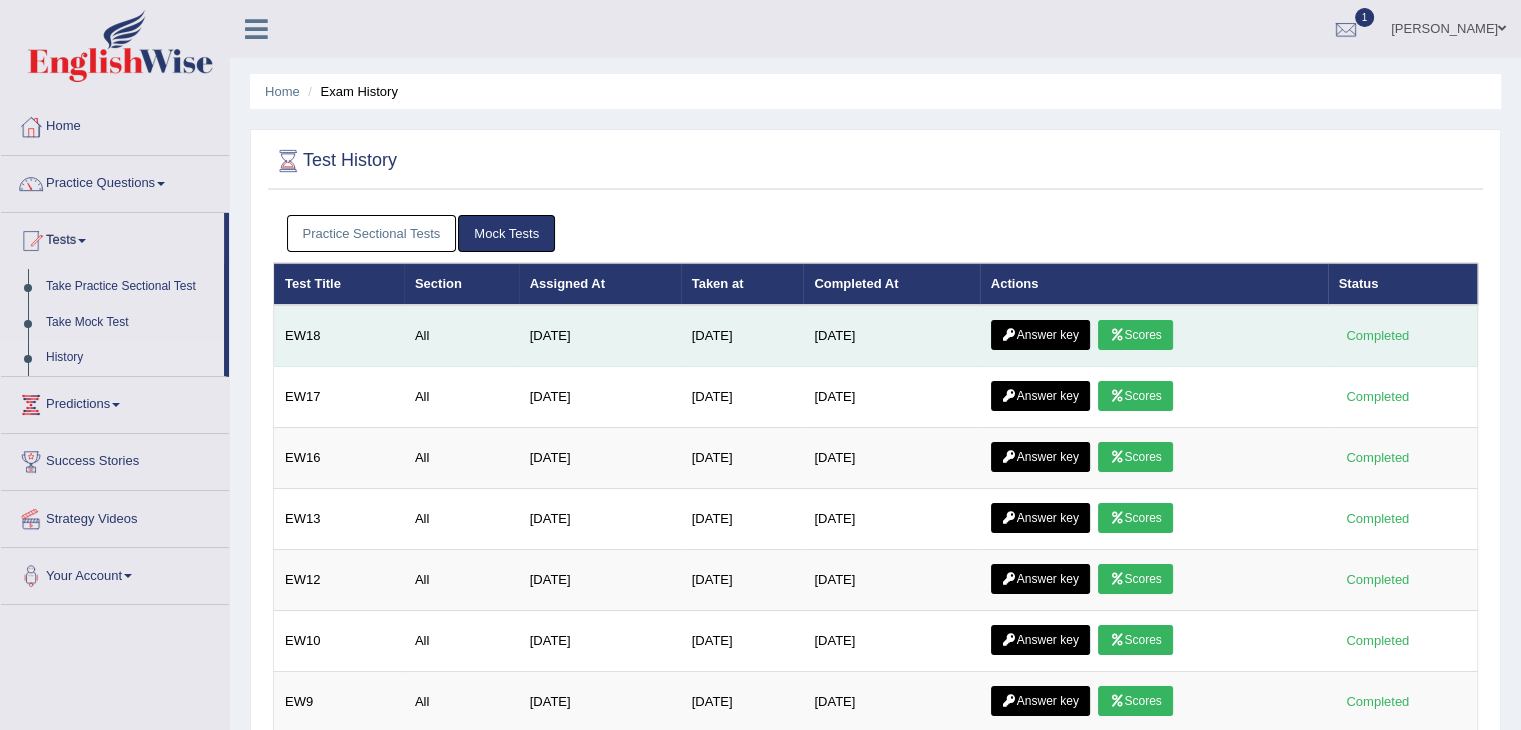 click on "Scores" at bounding box center [1135, 335] 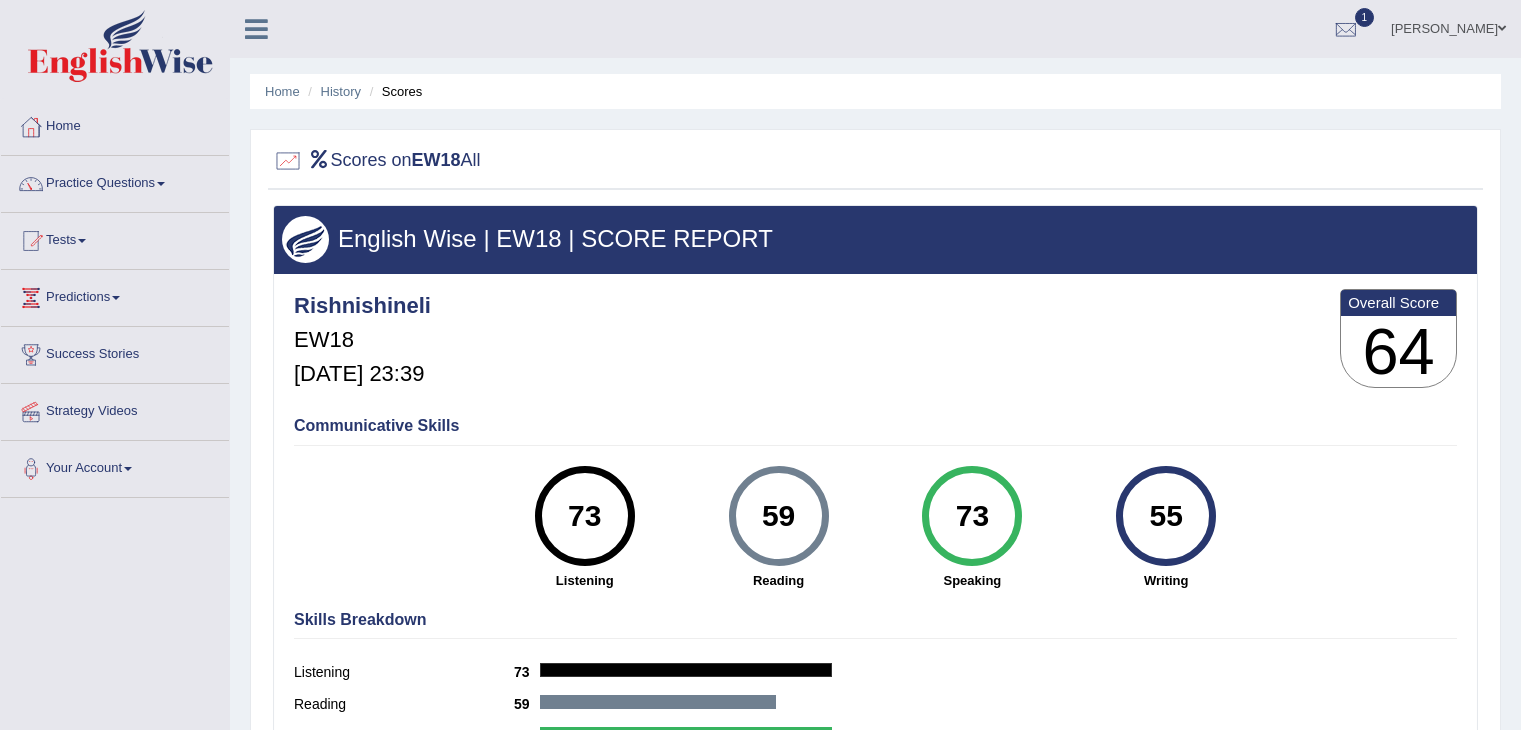 scroll, scrollTop: 0, scrollLeft: 0, axis: both 